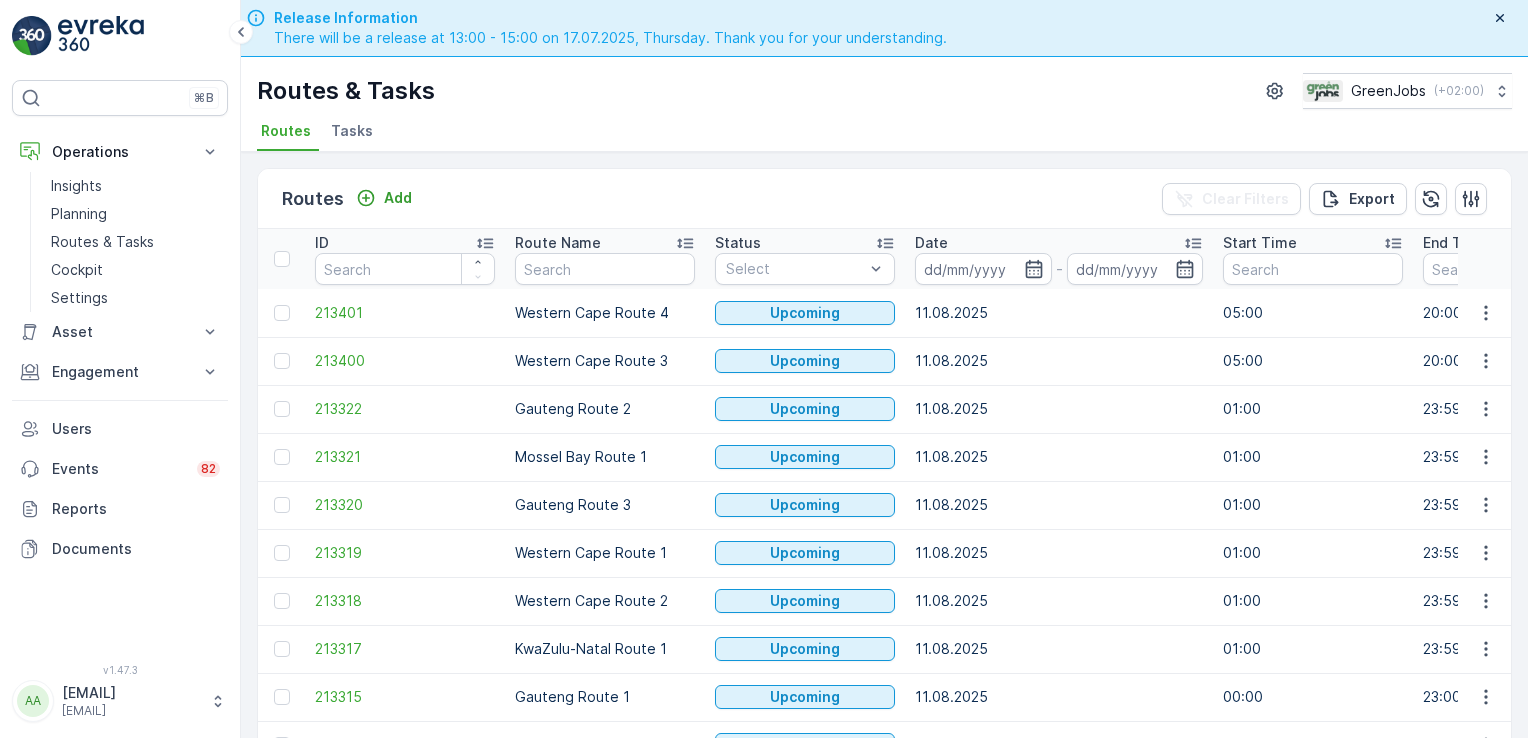 scroll, scrollTop: 0, scrollLeft: 0, axis: both 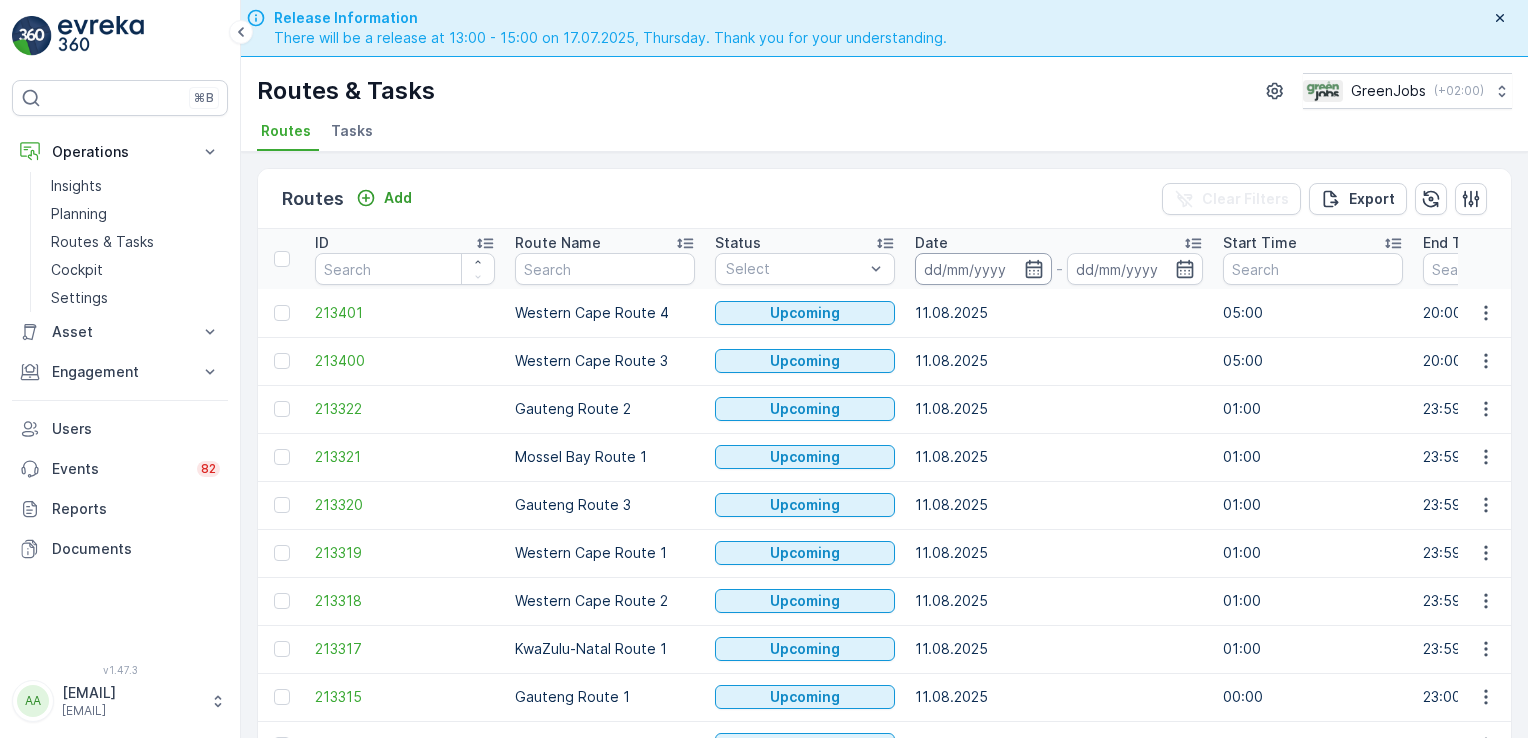 click at bounding box center [983, 269] 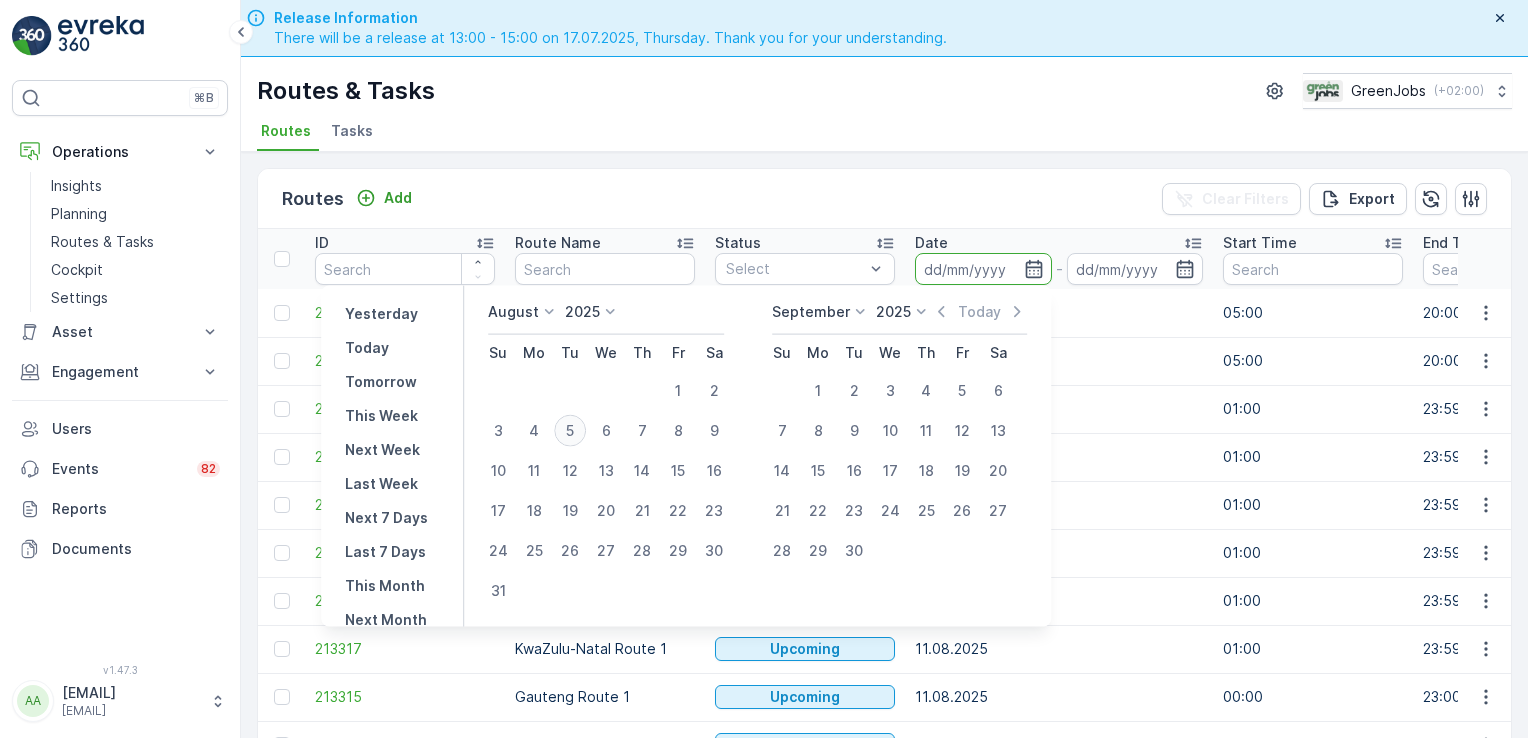 click on "5" at bounding box center [570, 431] 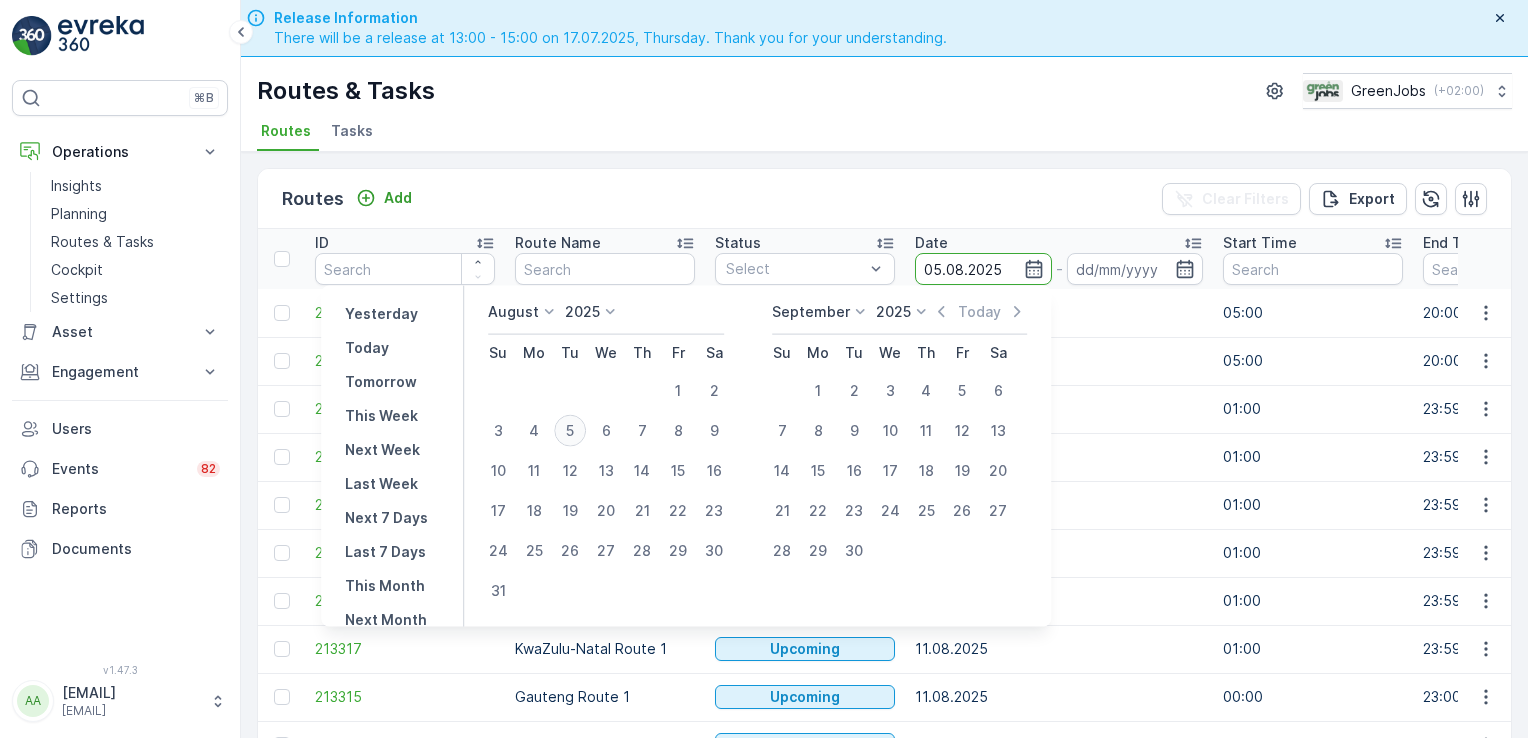 click on "5" at bounding box center (570, 431) 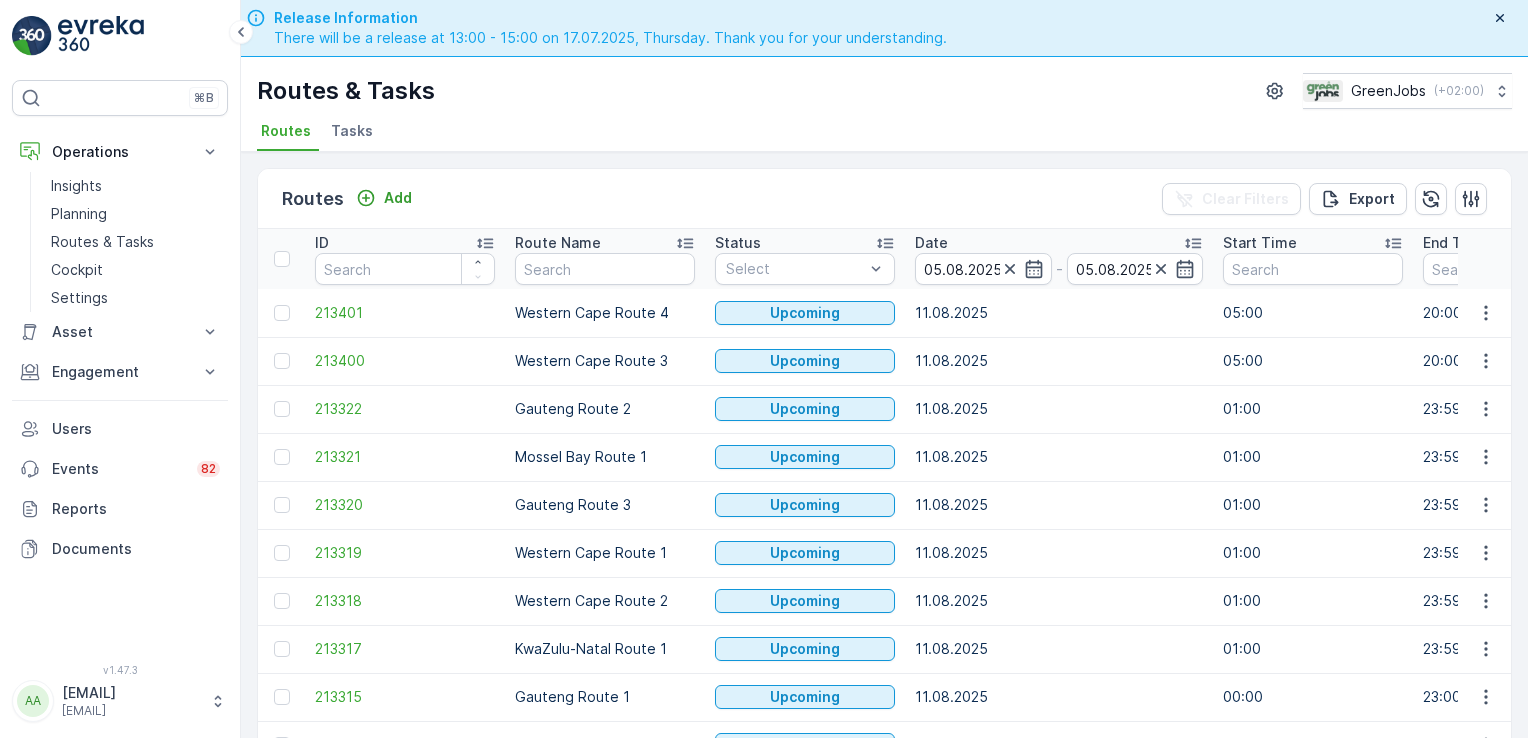 type on "05.08.2025" 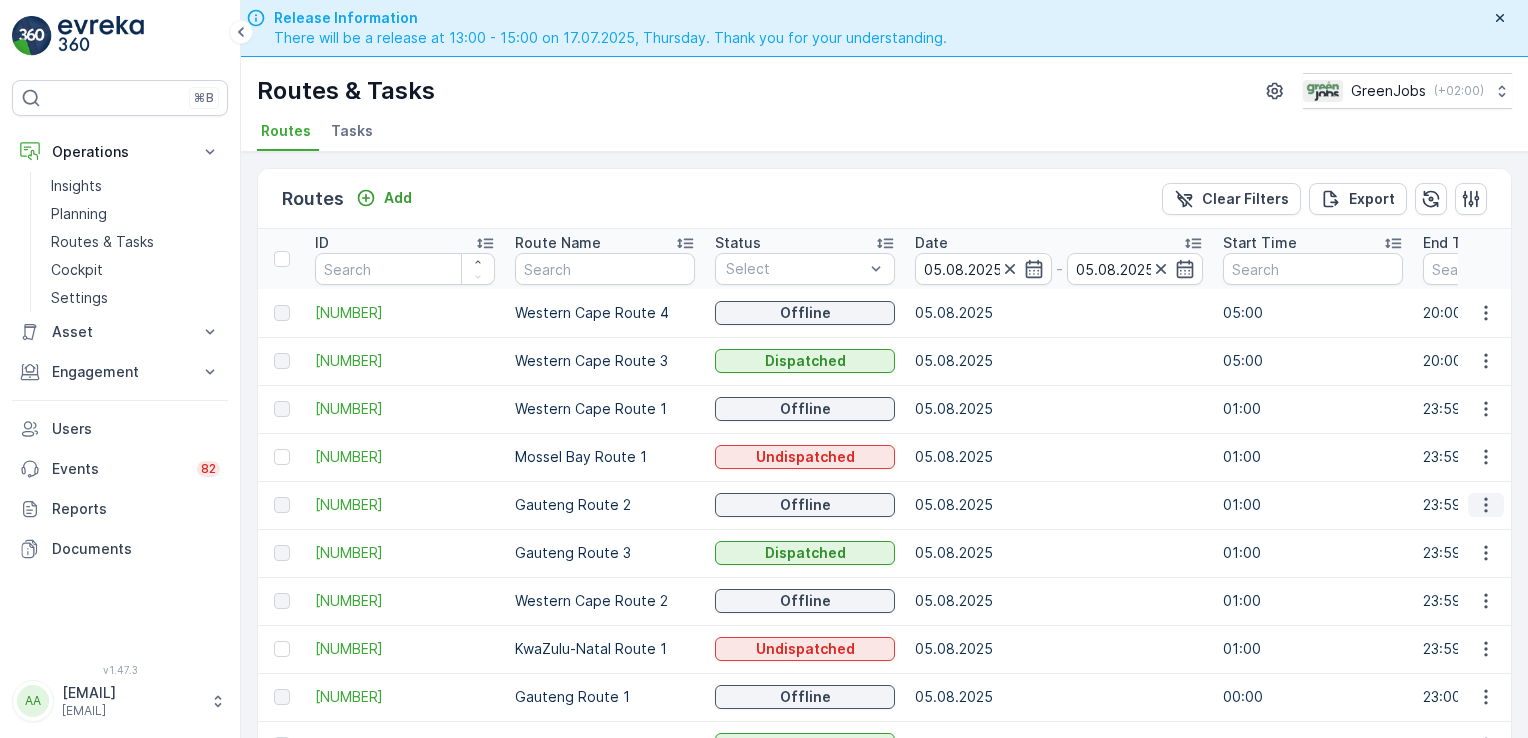 click 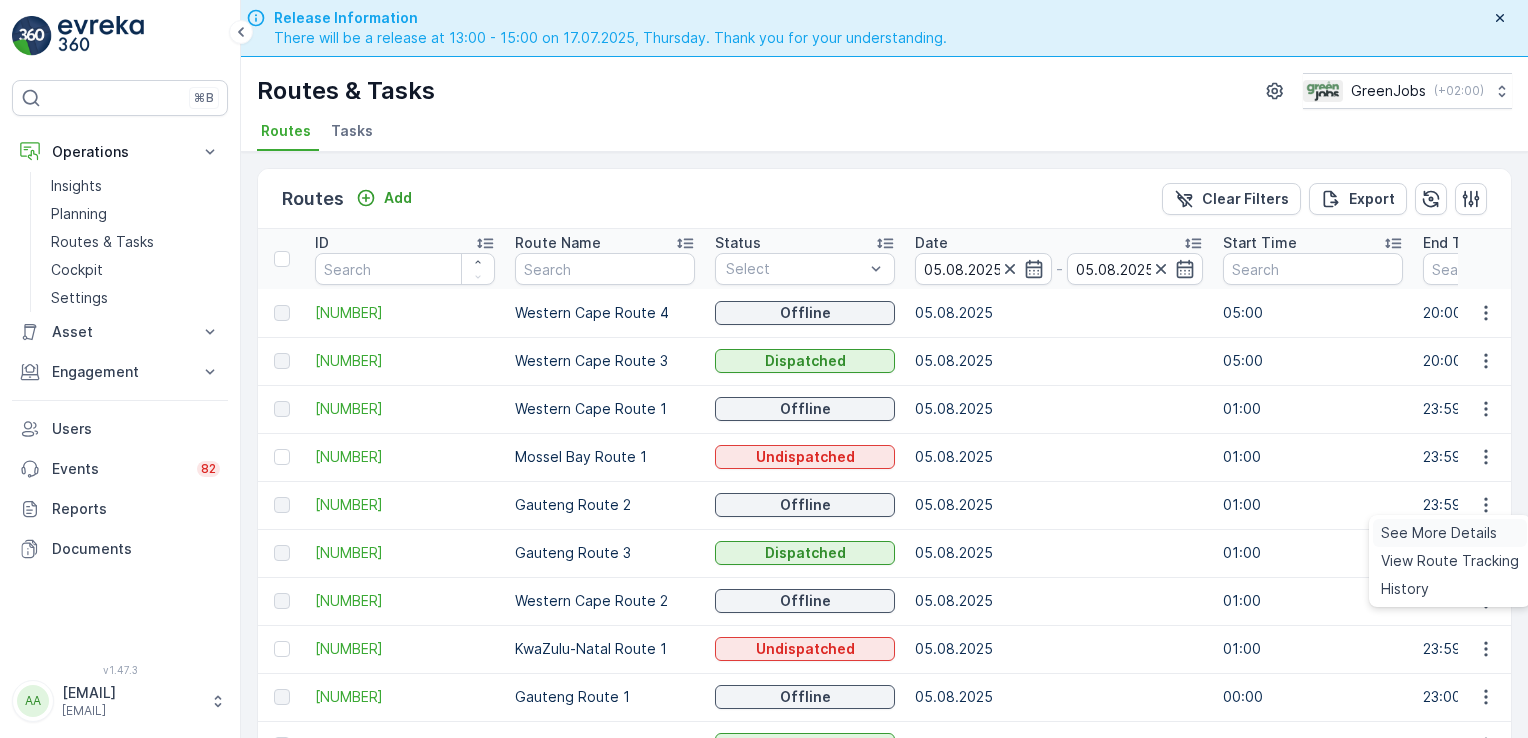 click on "See More Details" at bounding box center (1439, 533) 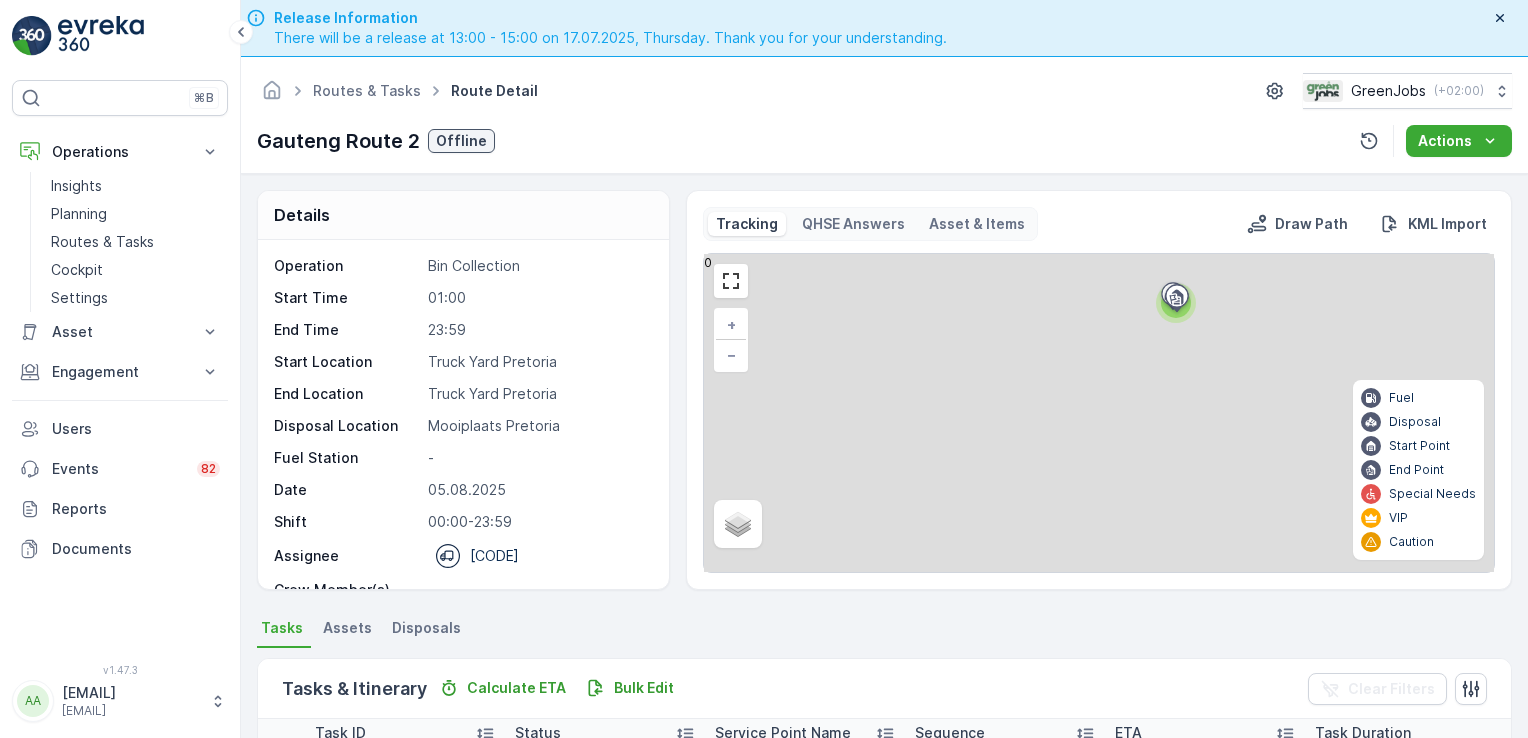 scroll, scrollTop: 508, scrollLeft: 0, axis: vertical 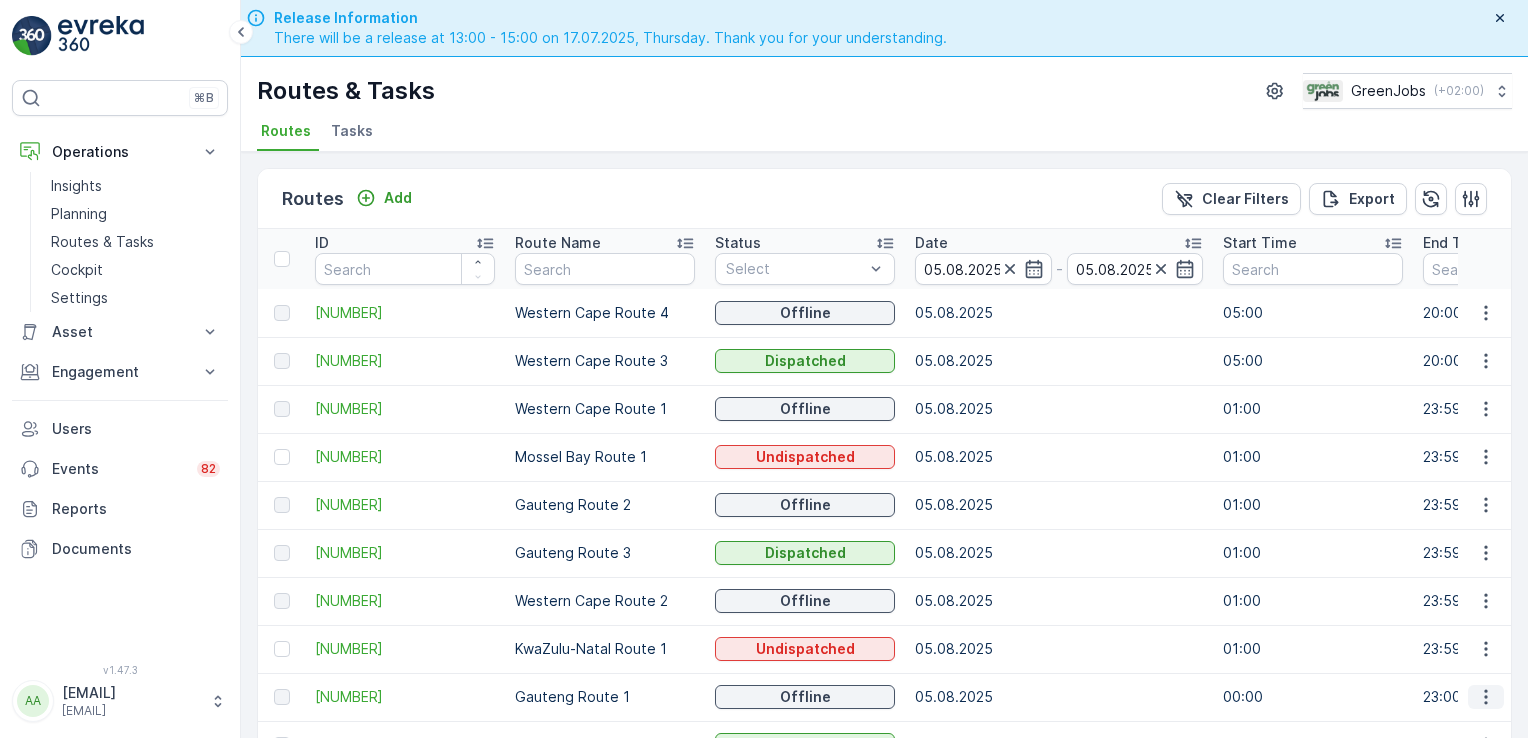 click 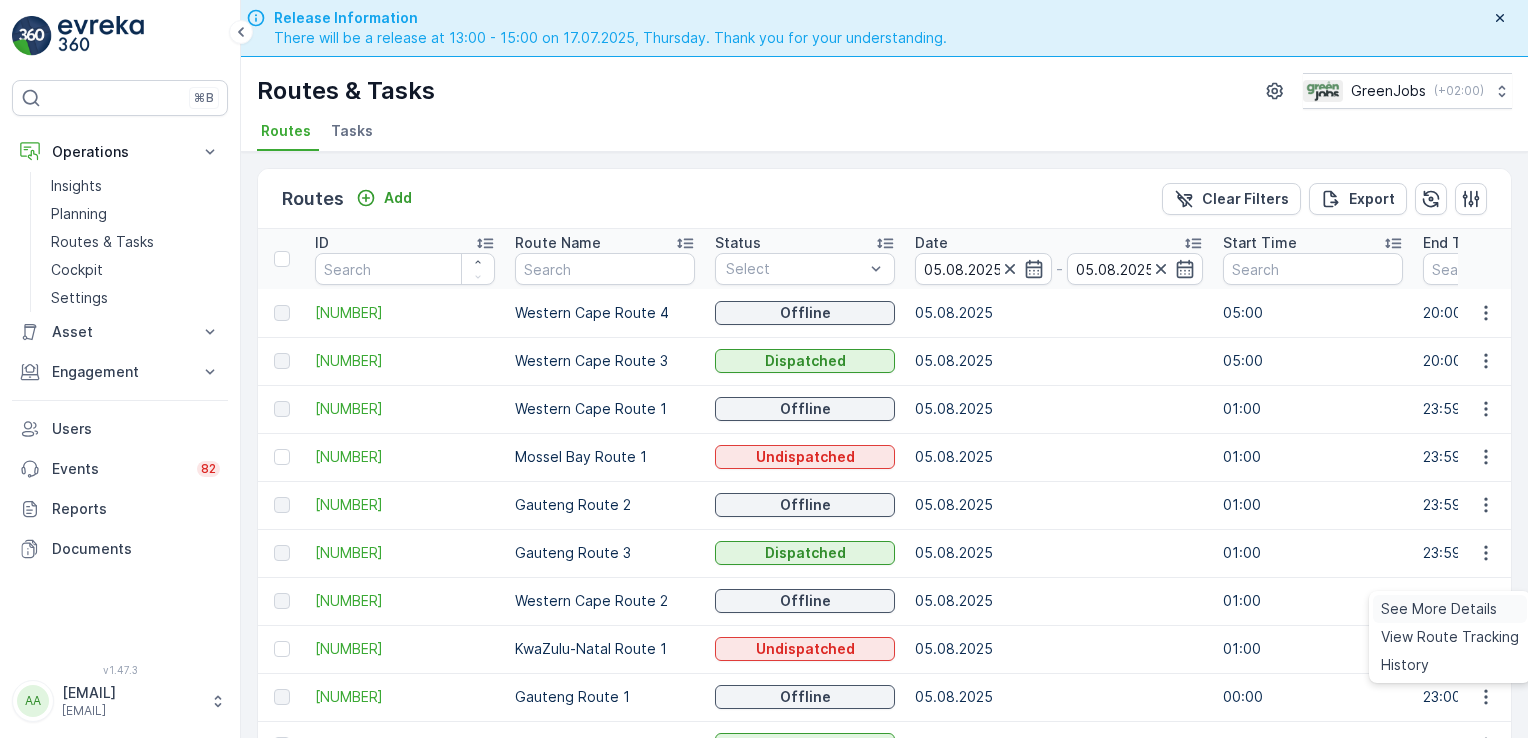 click on "See More Details" at bounding box center [1439, 609] 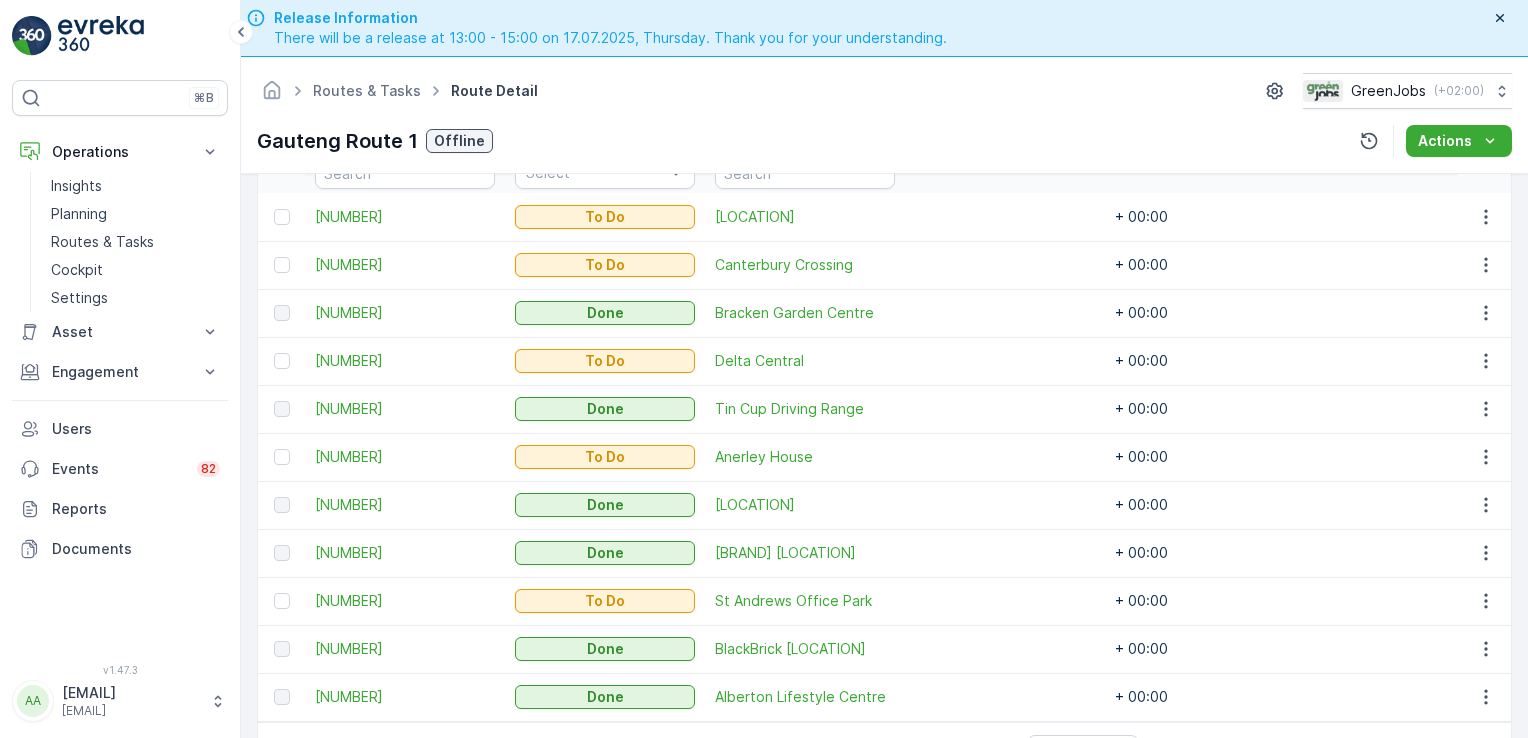 scroll, scrollTop: 587, scrollLeft: 0, axis: vertical 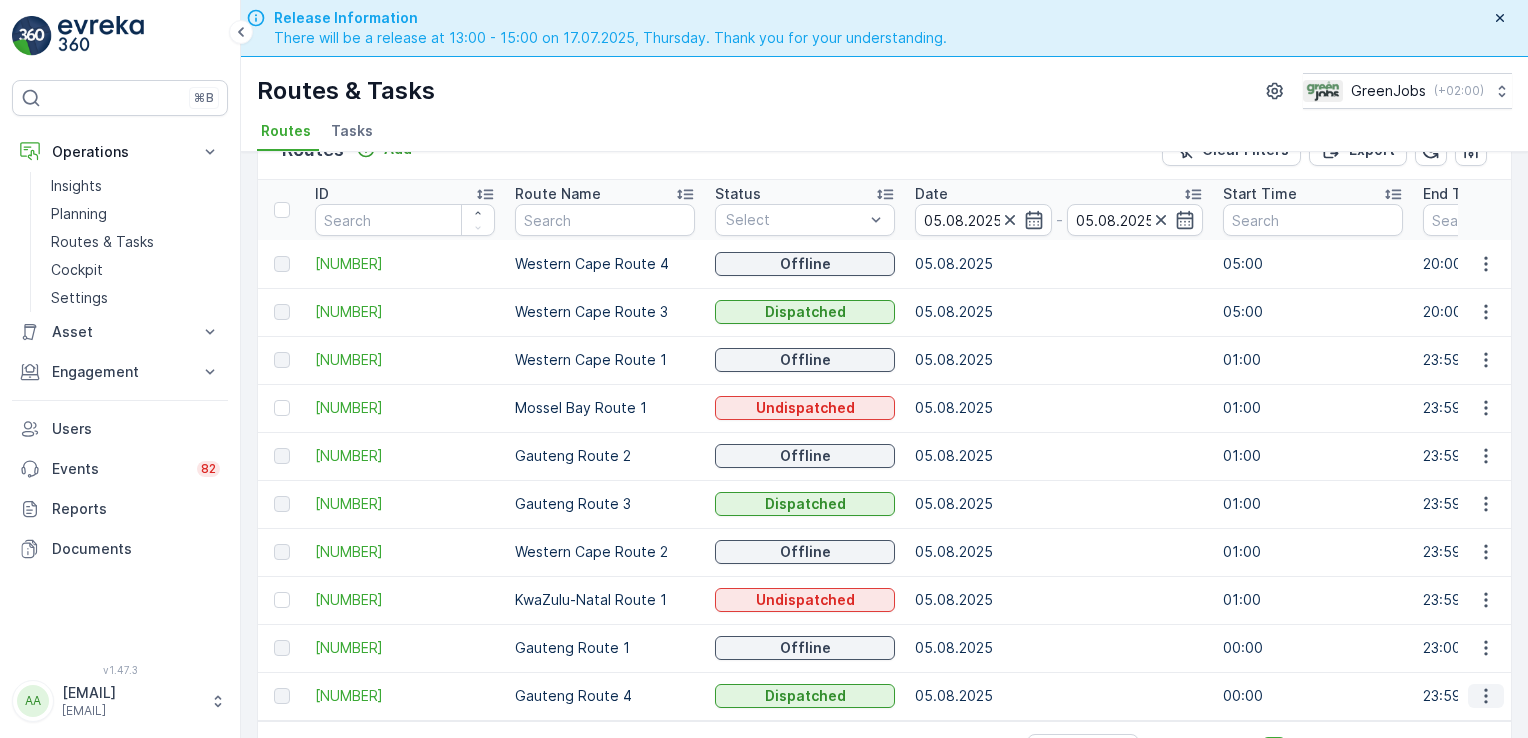 click 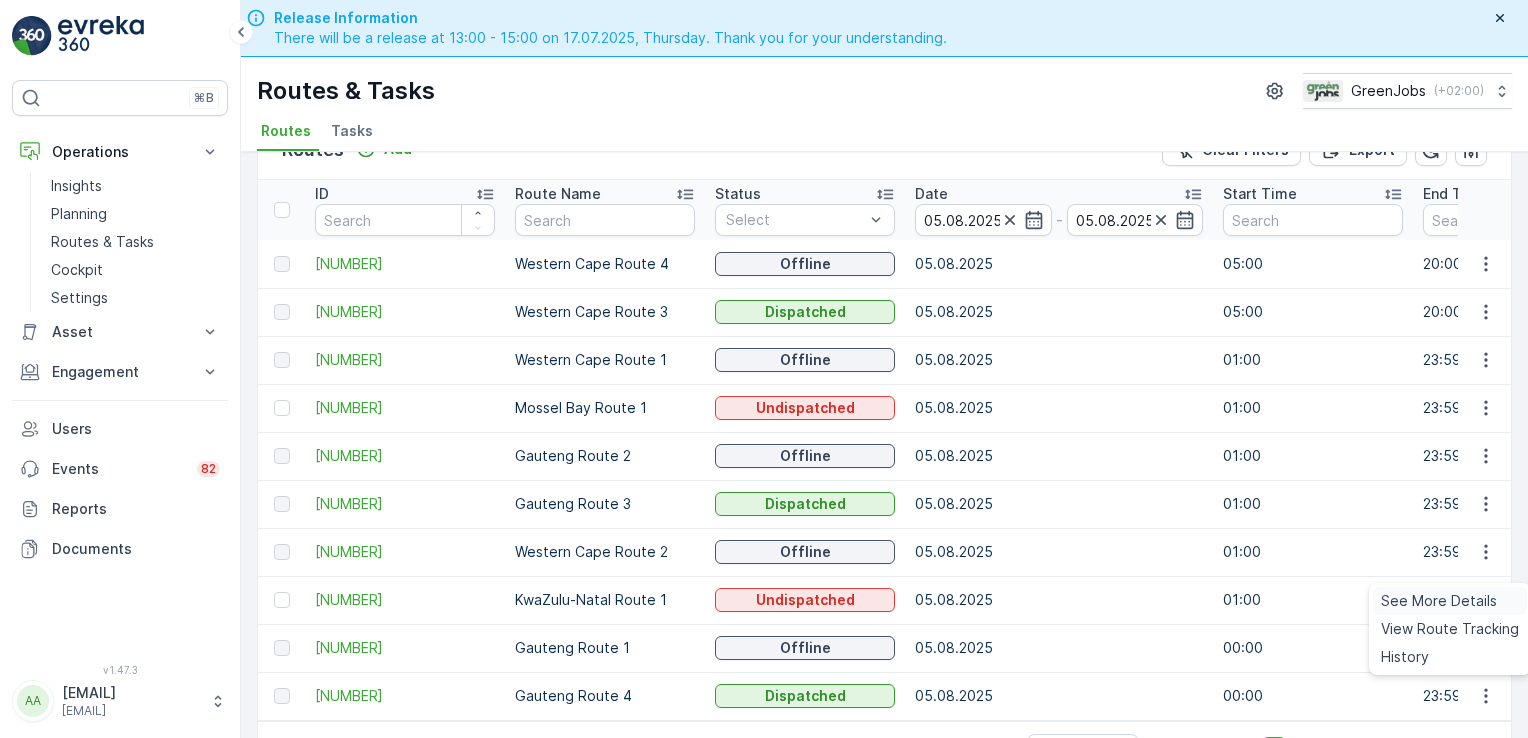 click on "See More Details" at bounding box center (1439, 601) 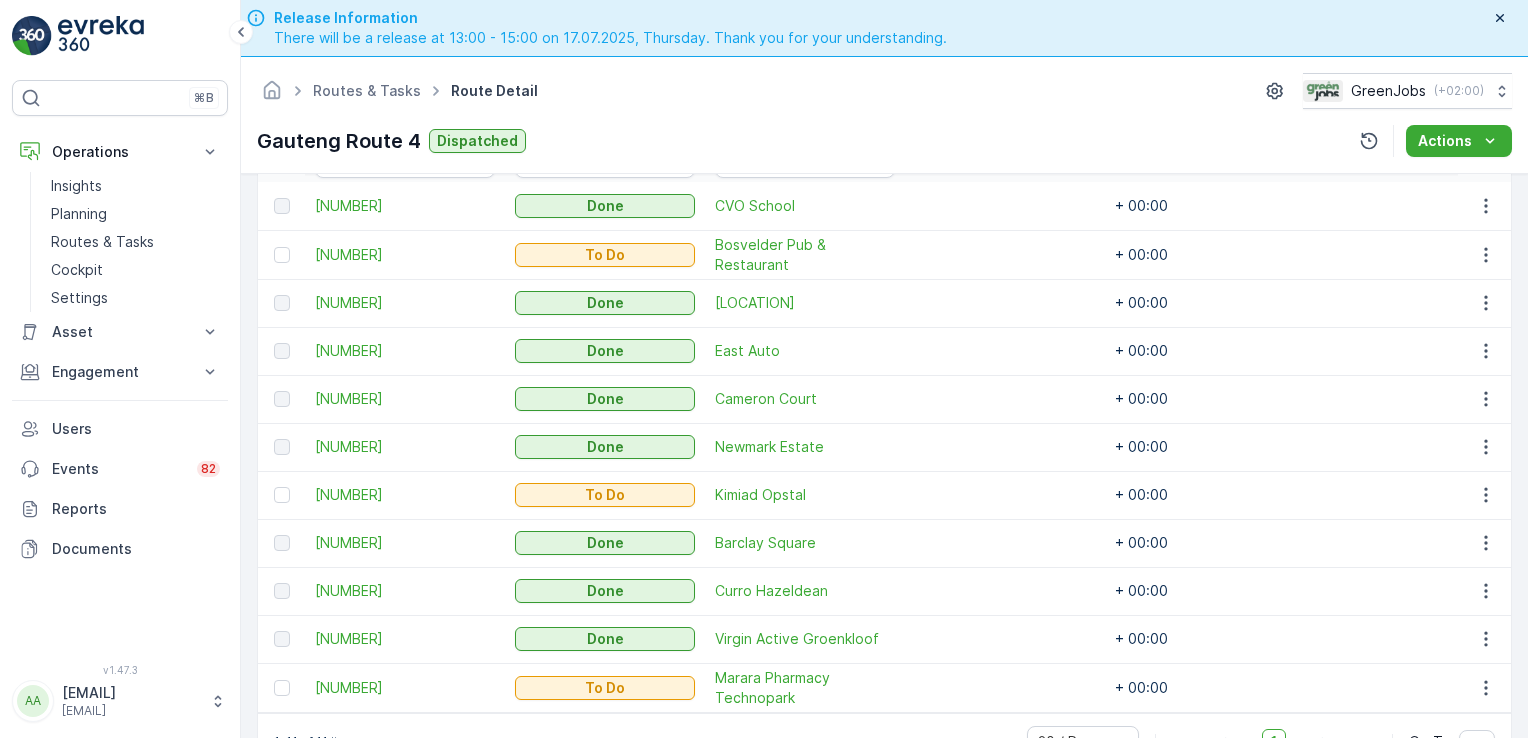 scroll, scrollTop: 605, scrollLeft: 0, axis: vertical 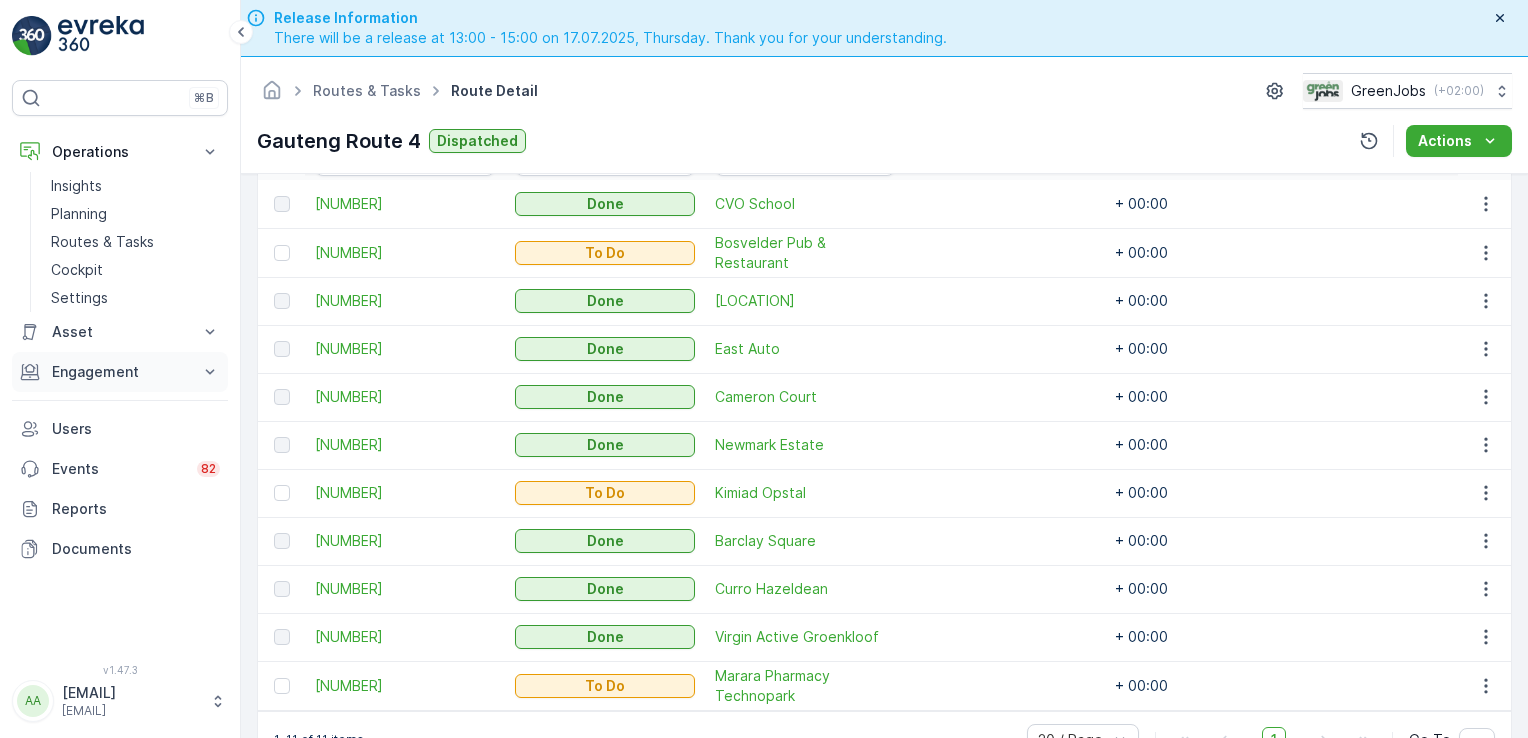 click 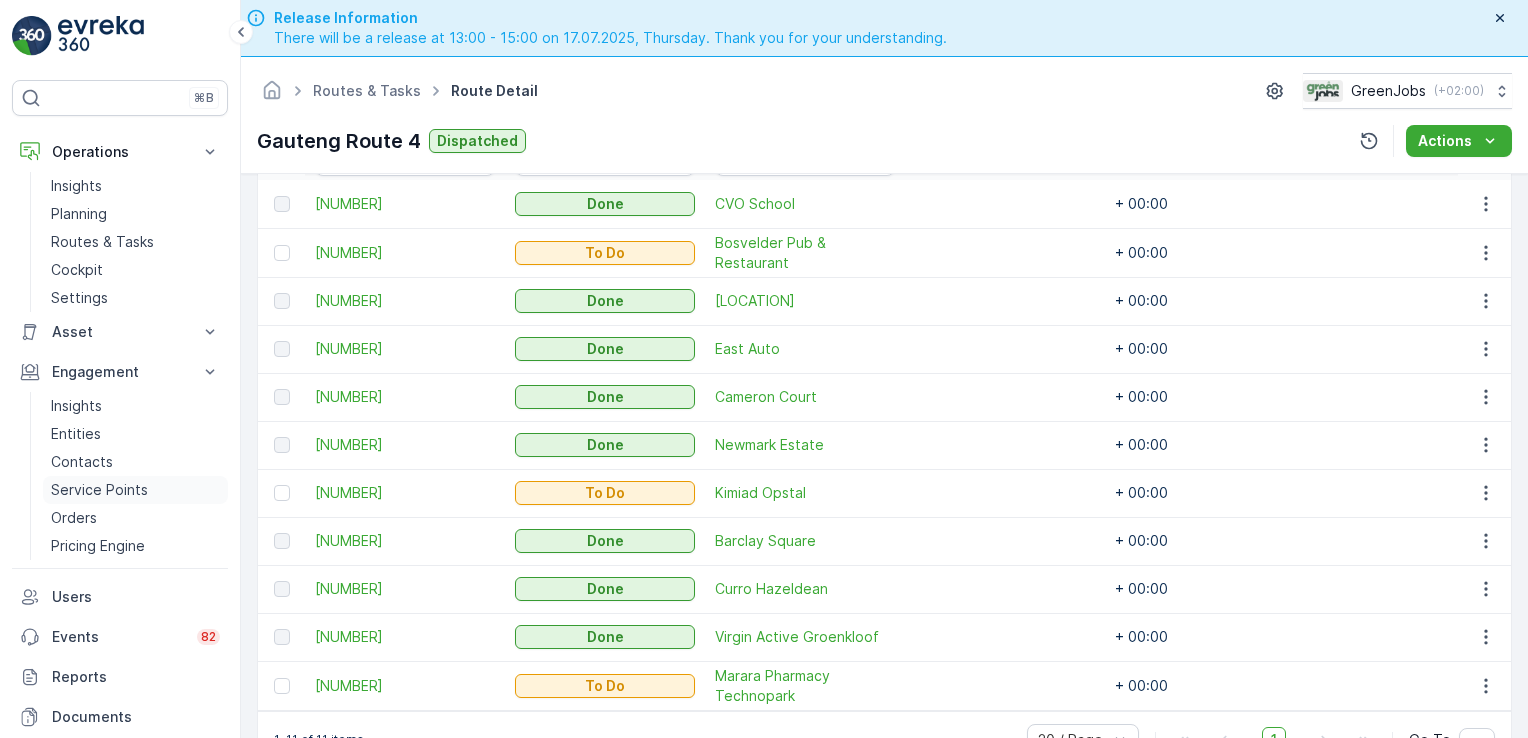 click on "Service Points" at bounding box center [99, 490] 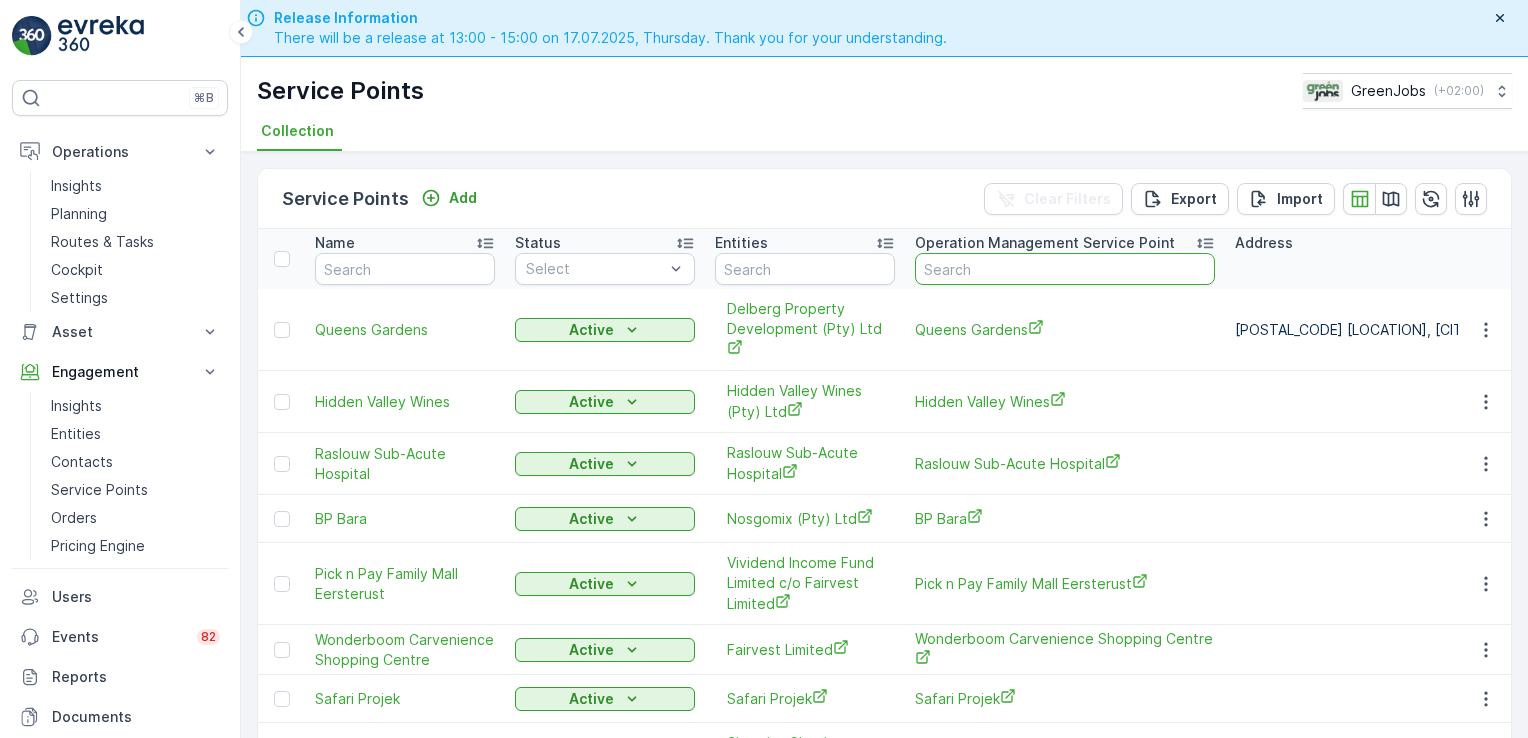 click at bounding box center (1065, 269) 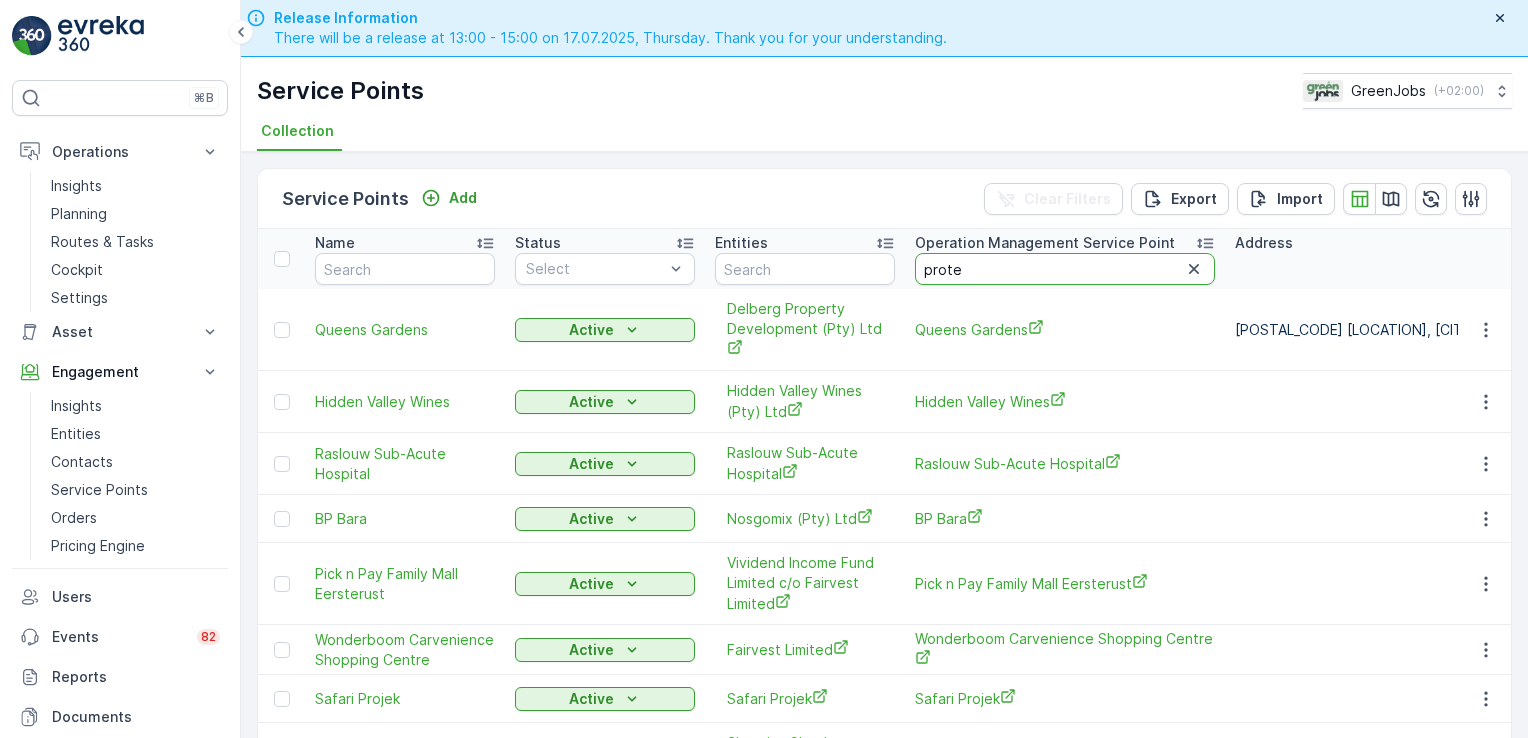 type on "protea" 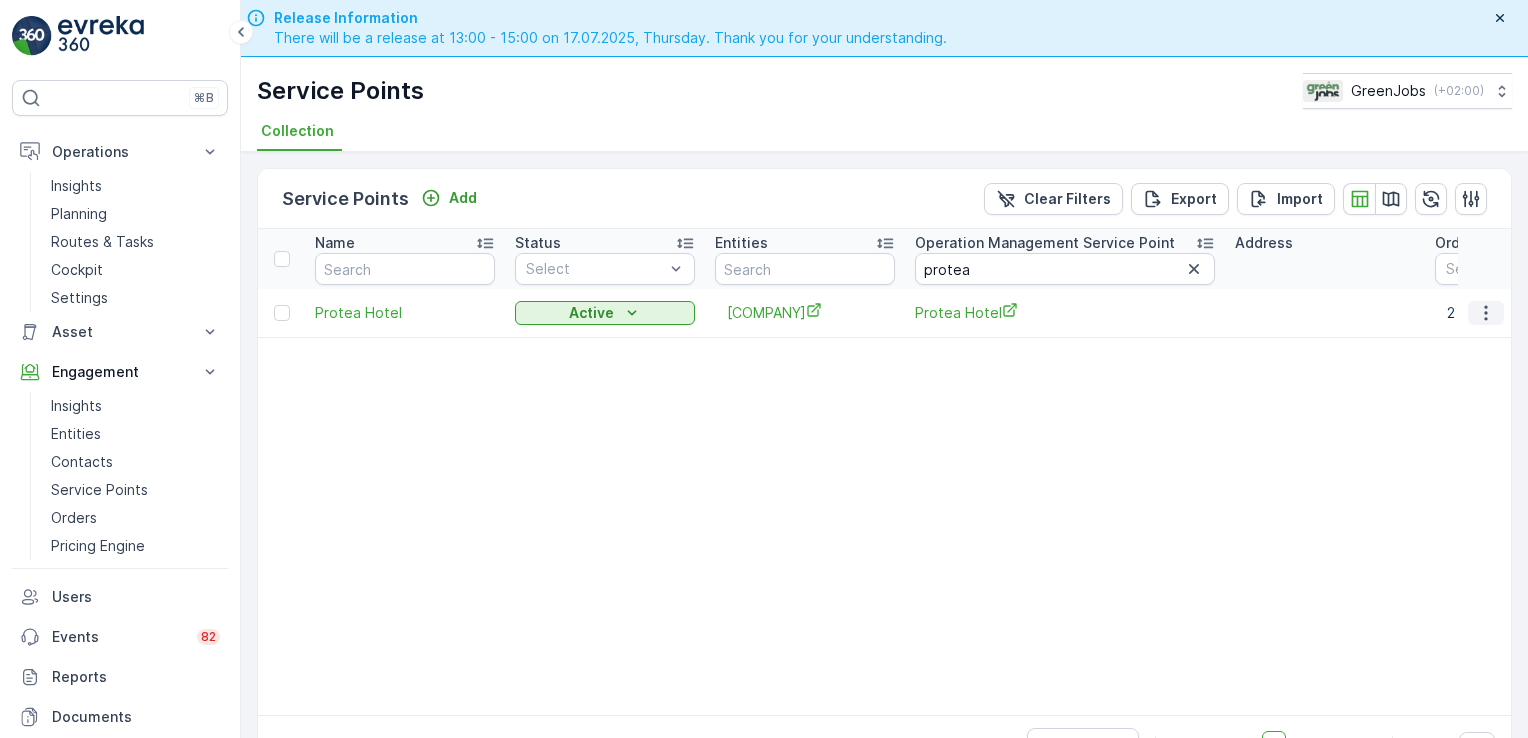 click 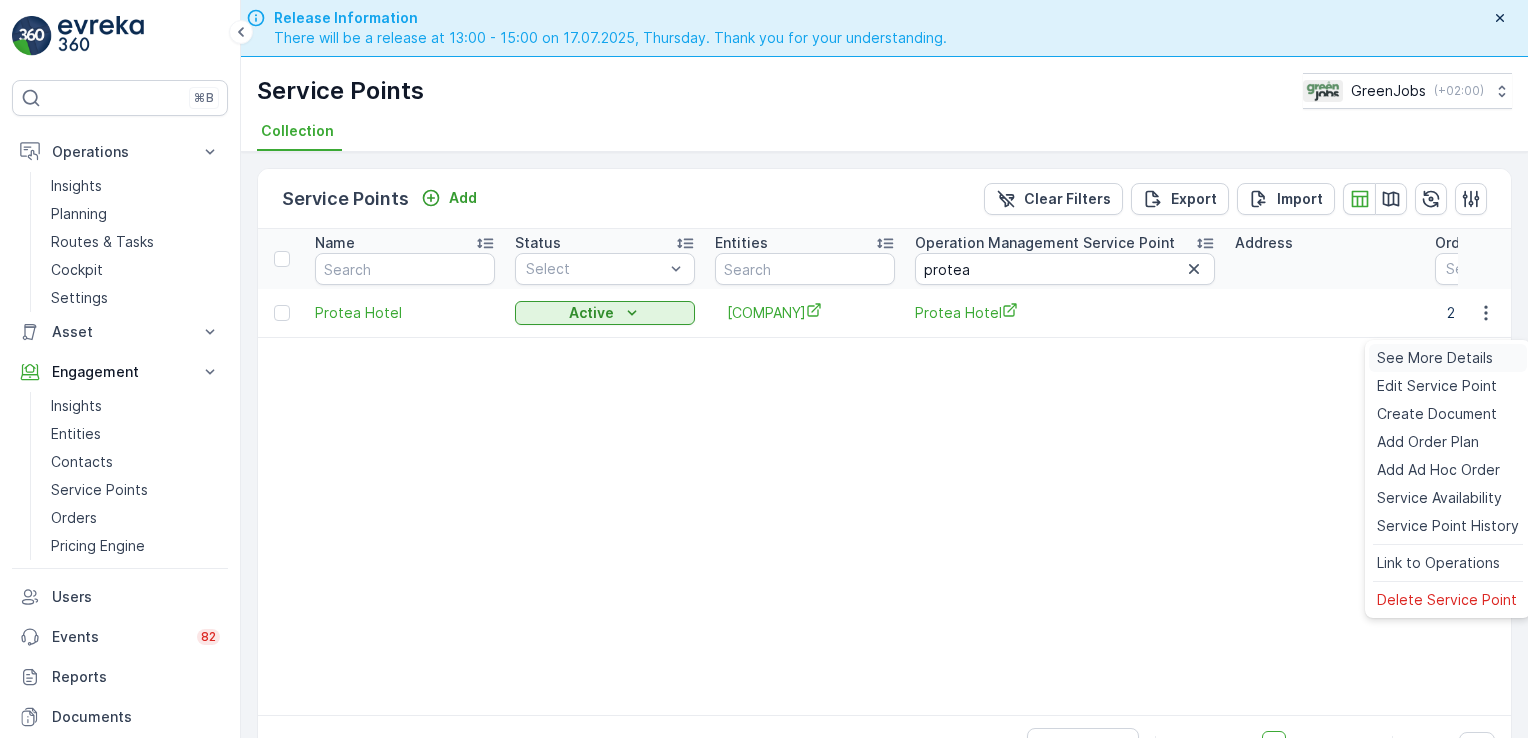 click on "See More Details" at bounding box center [1435, 358] 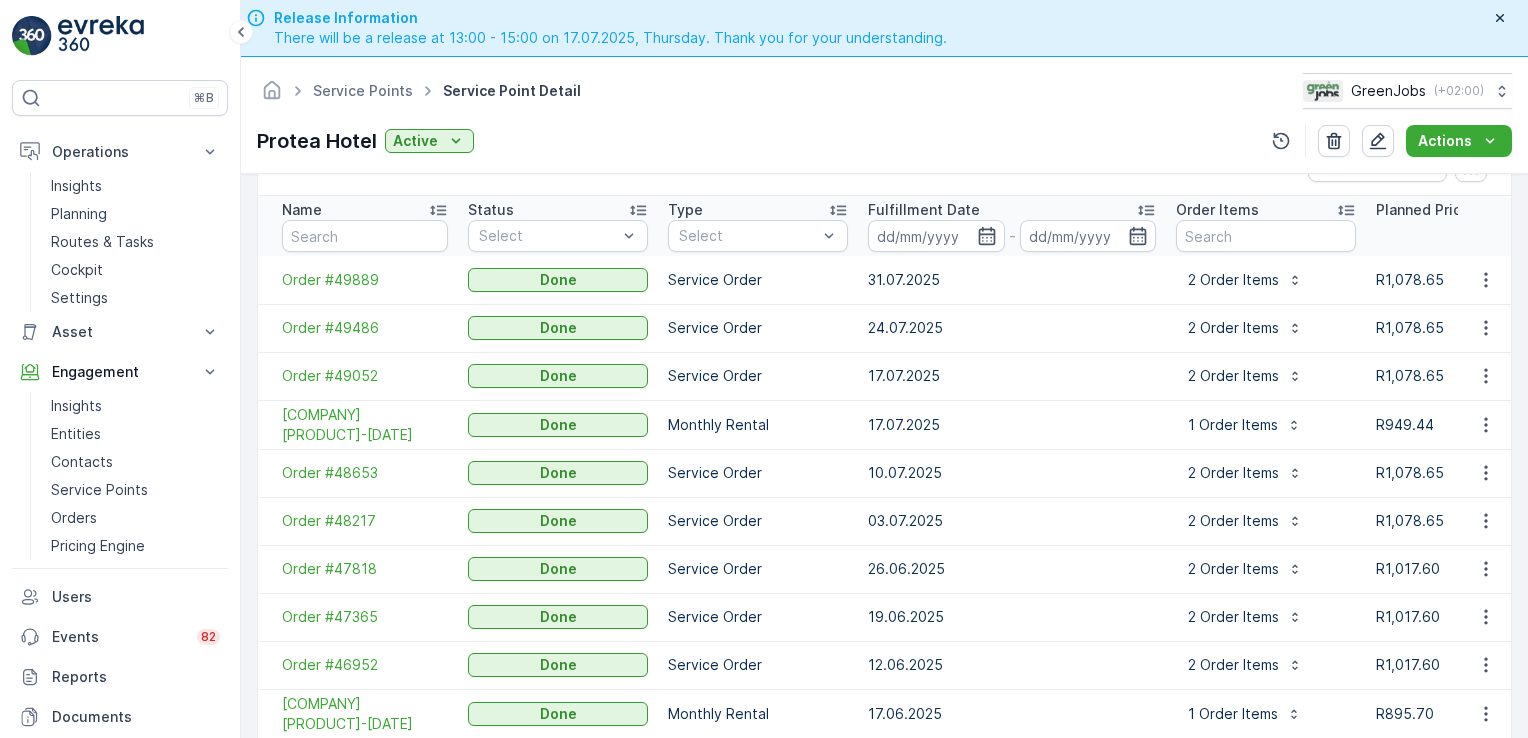 scroll, scrollTop: 516, scrollLeft: 0, axis: vertical 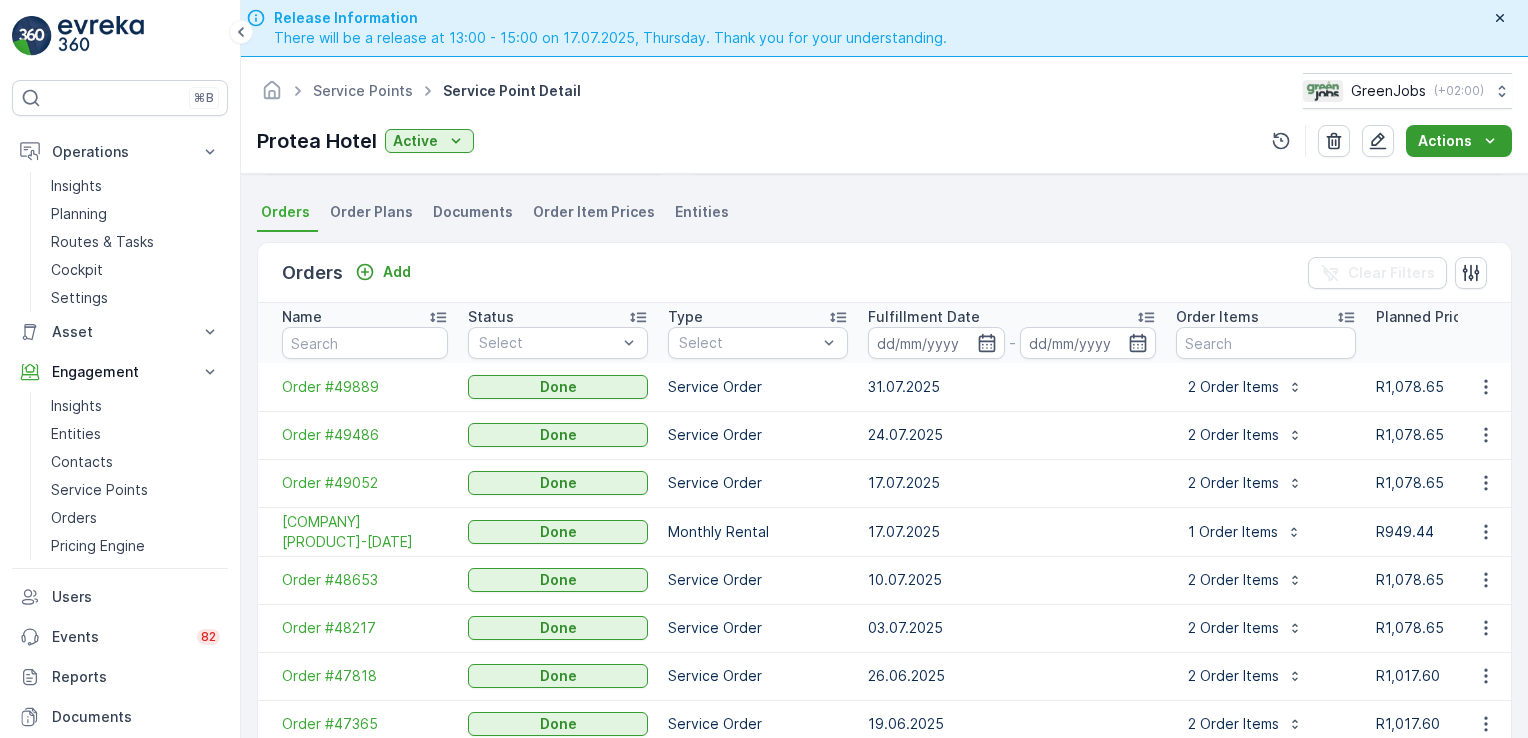 click 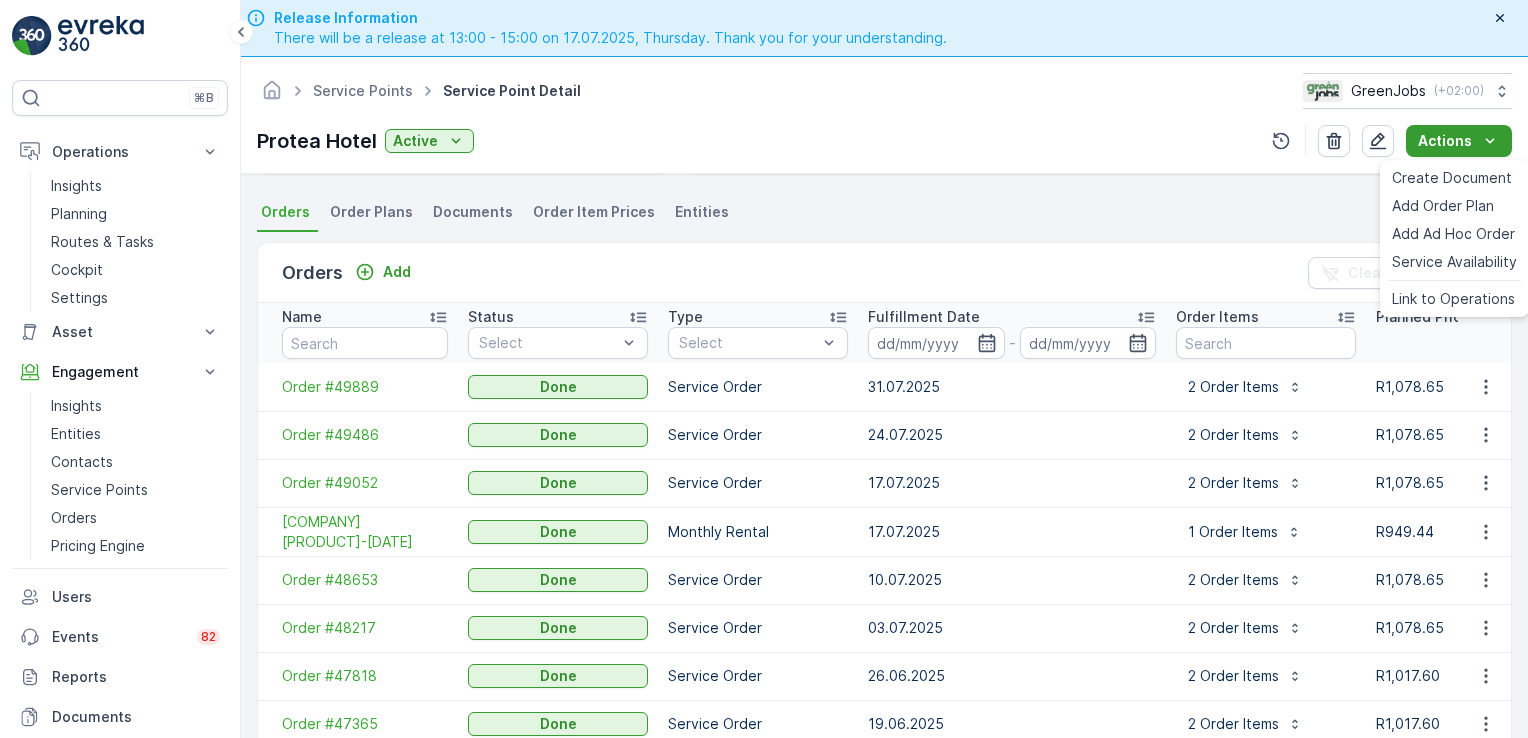 click 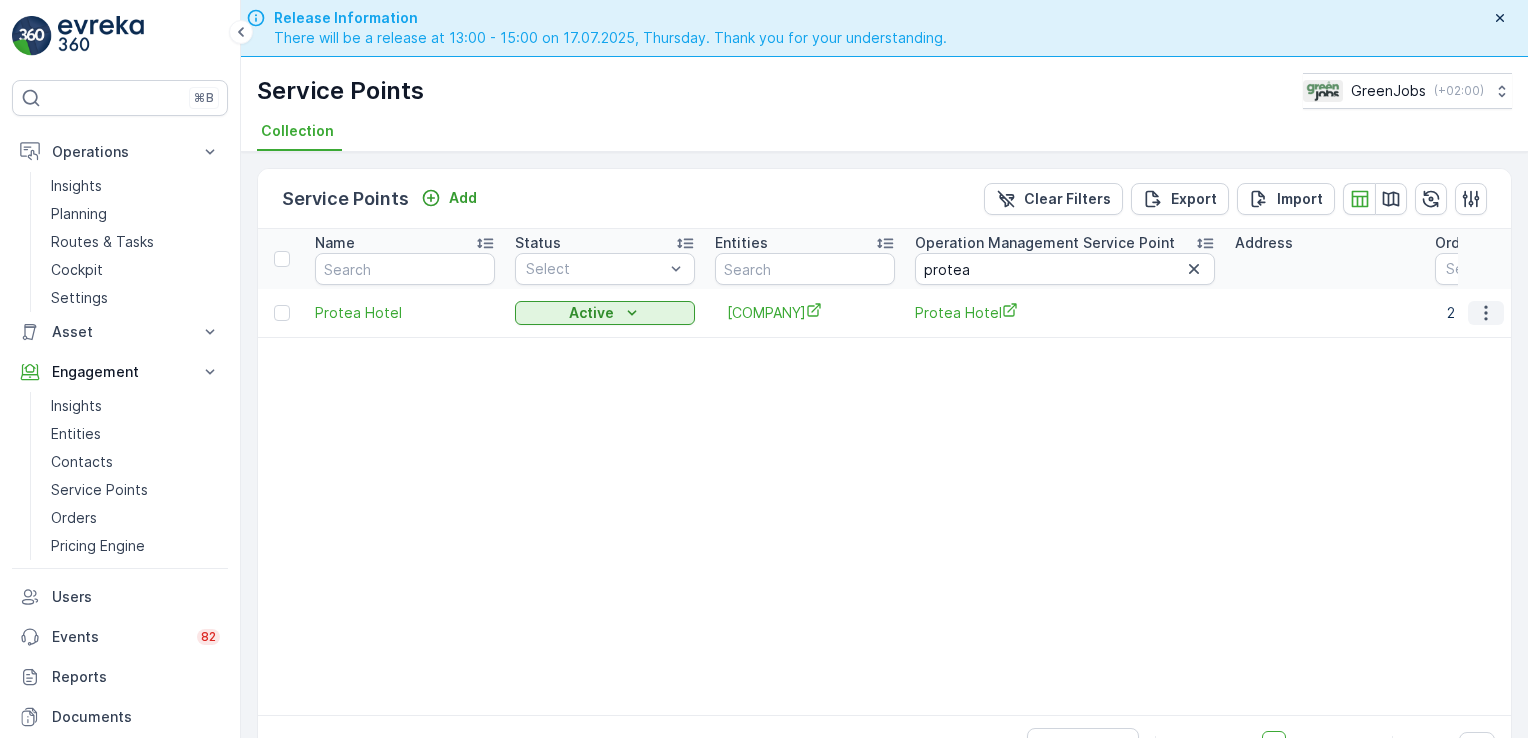 click 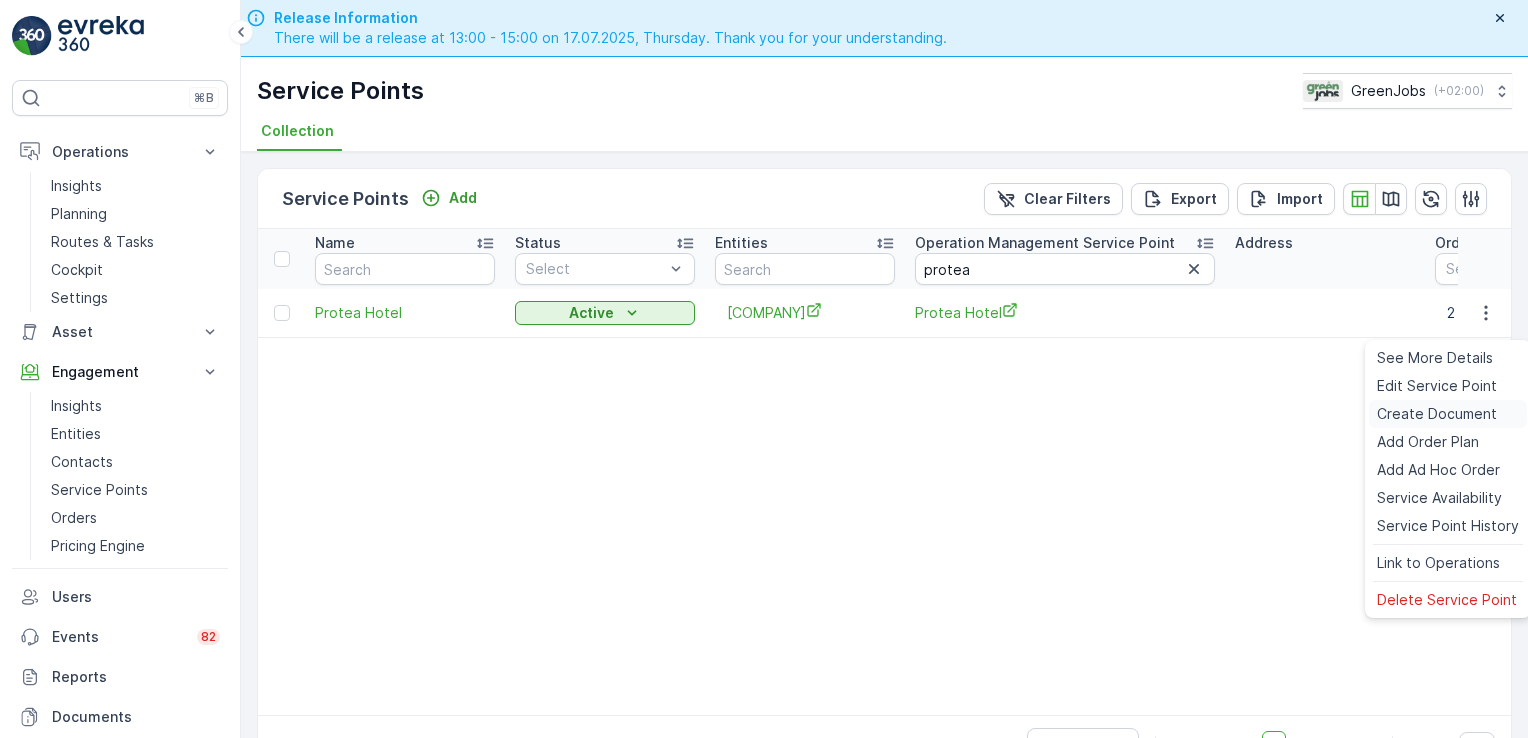 click on "Create Document" at bounding box center (1437, 414) 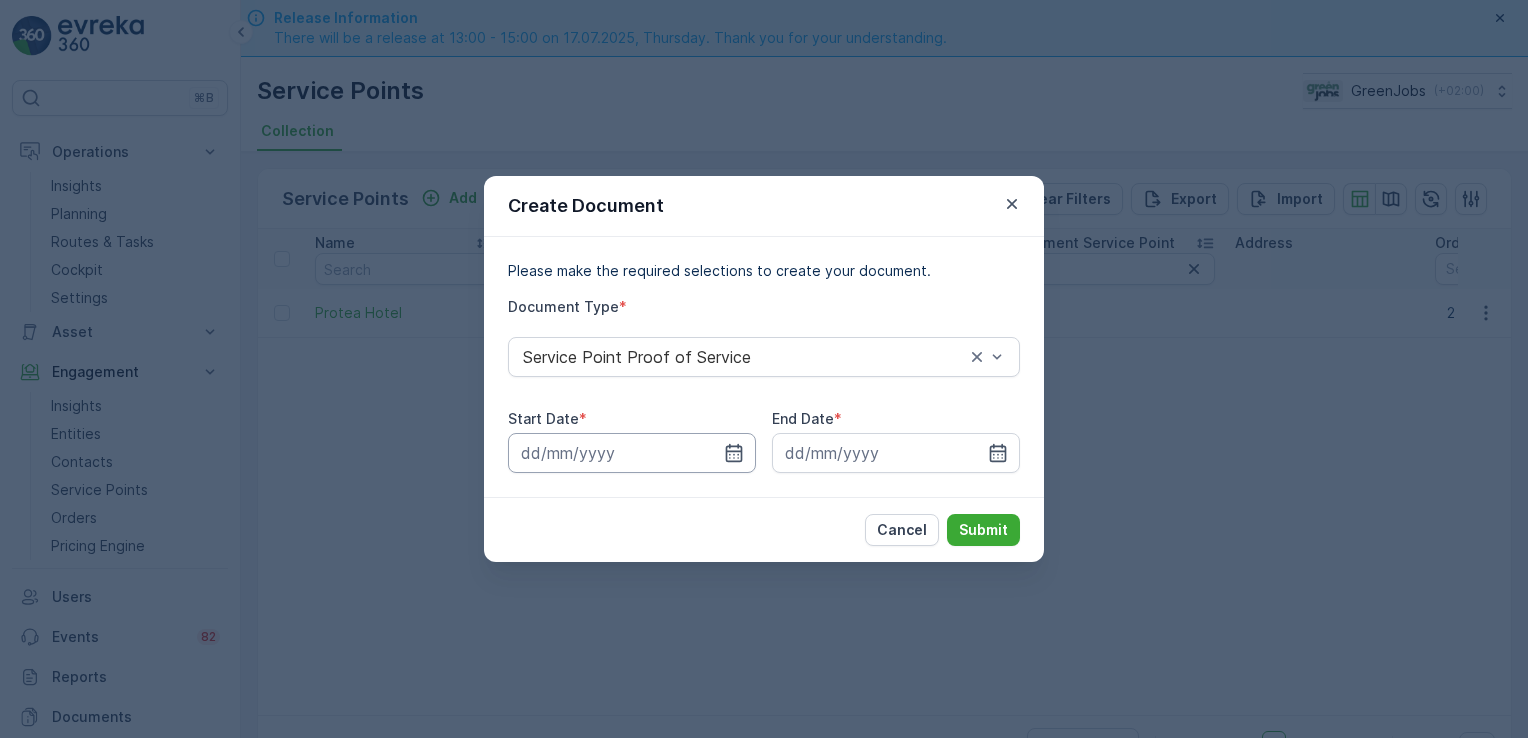 click at bounding box center [632, 453] 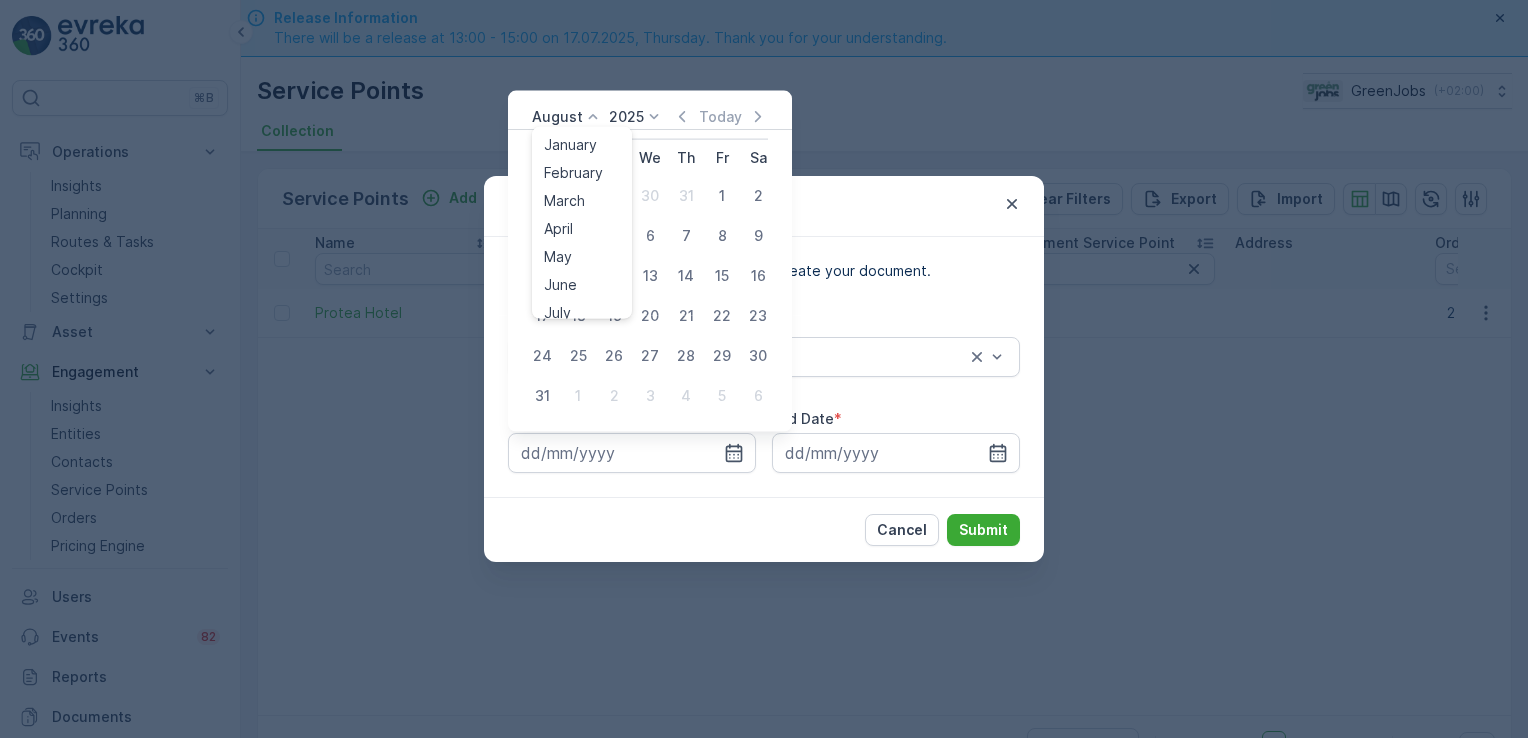 click 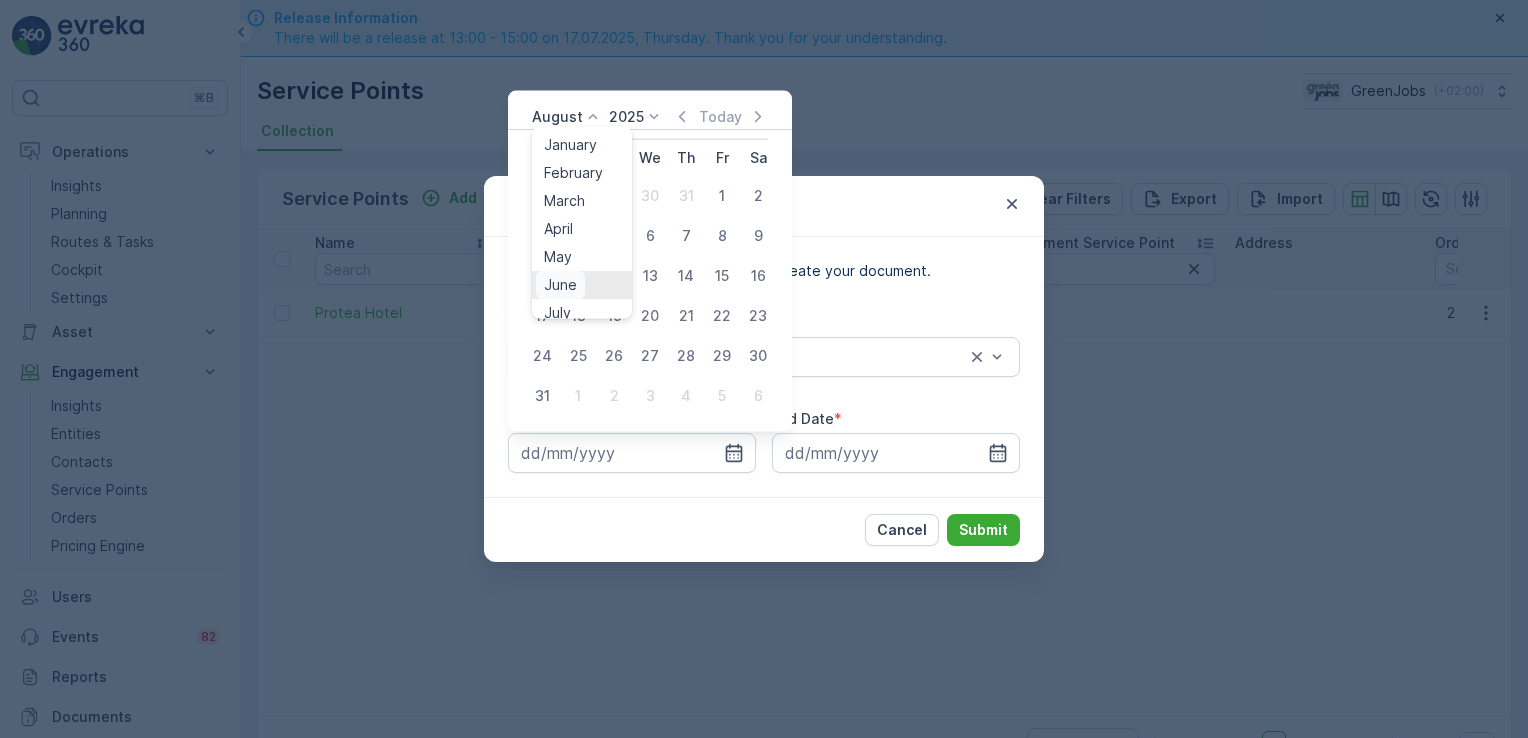 click on "June" at bounding box center [560, 285] 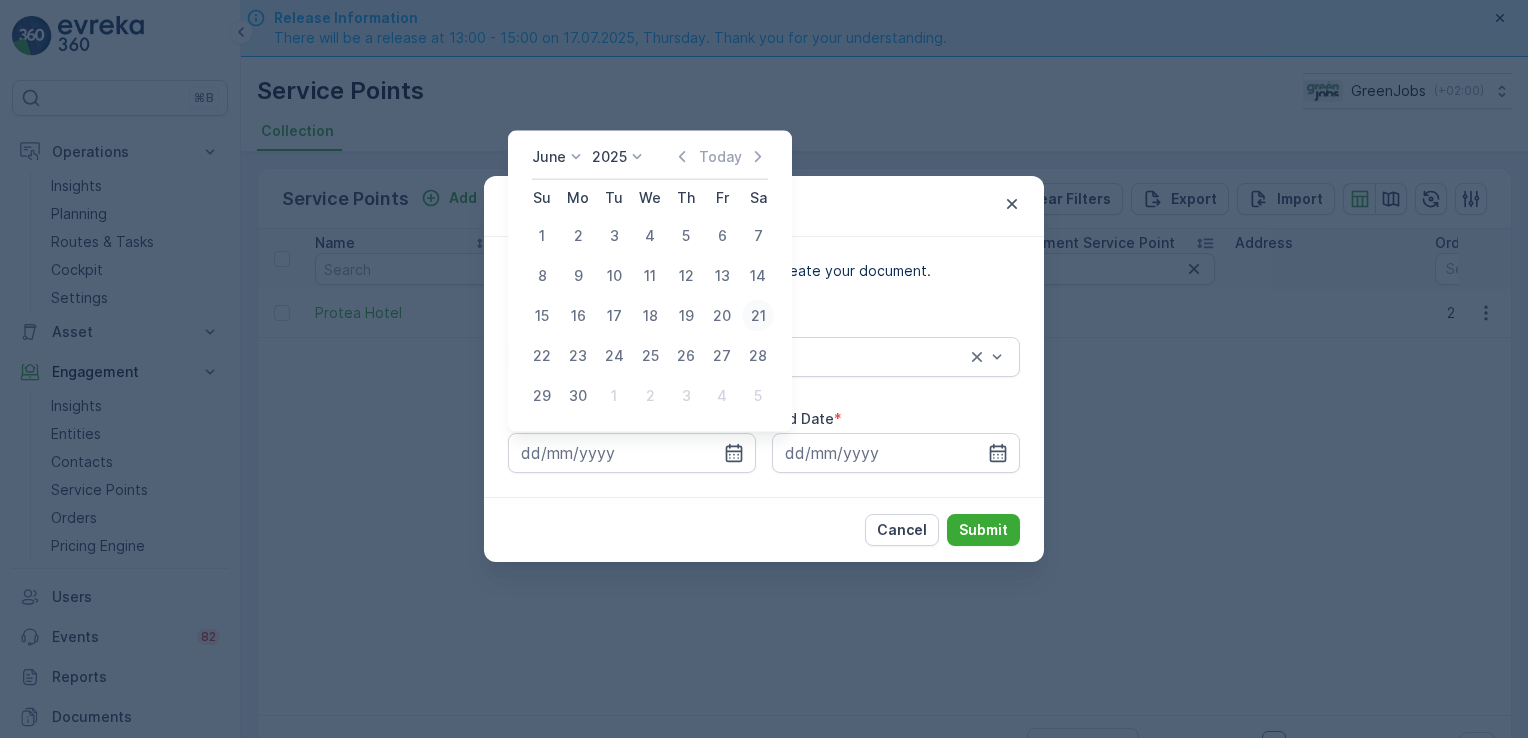 click on "21" at bounding box center (758, 316) 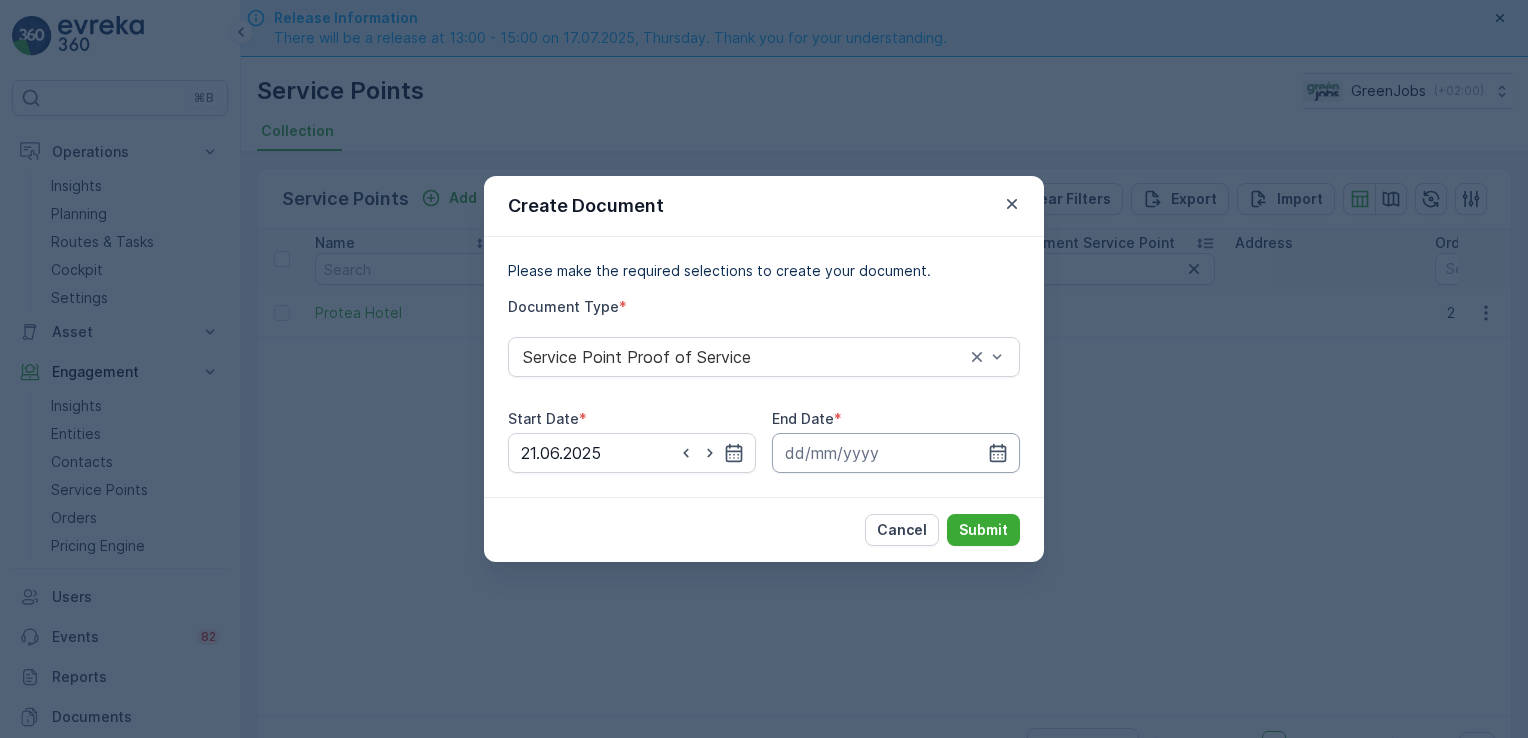 click at bounding box center [896, 453] 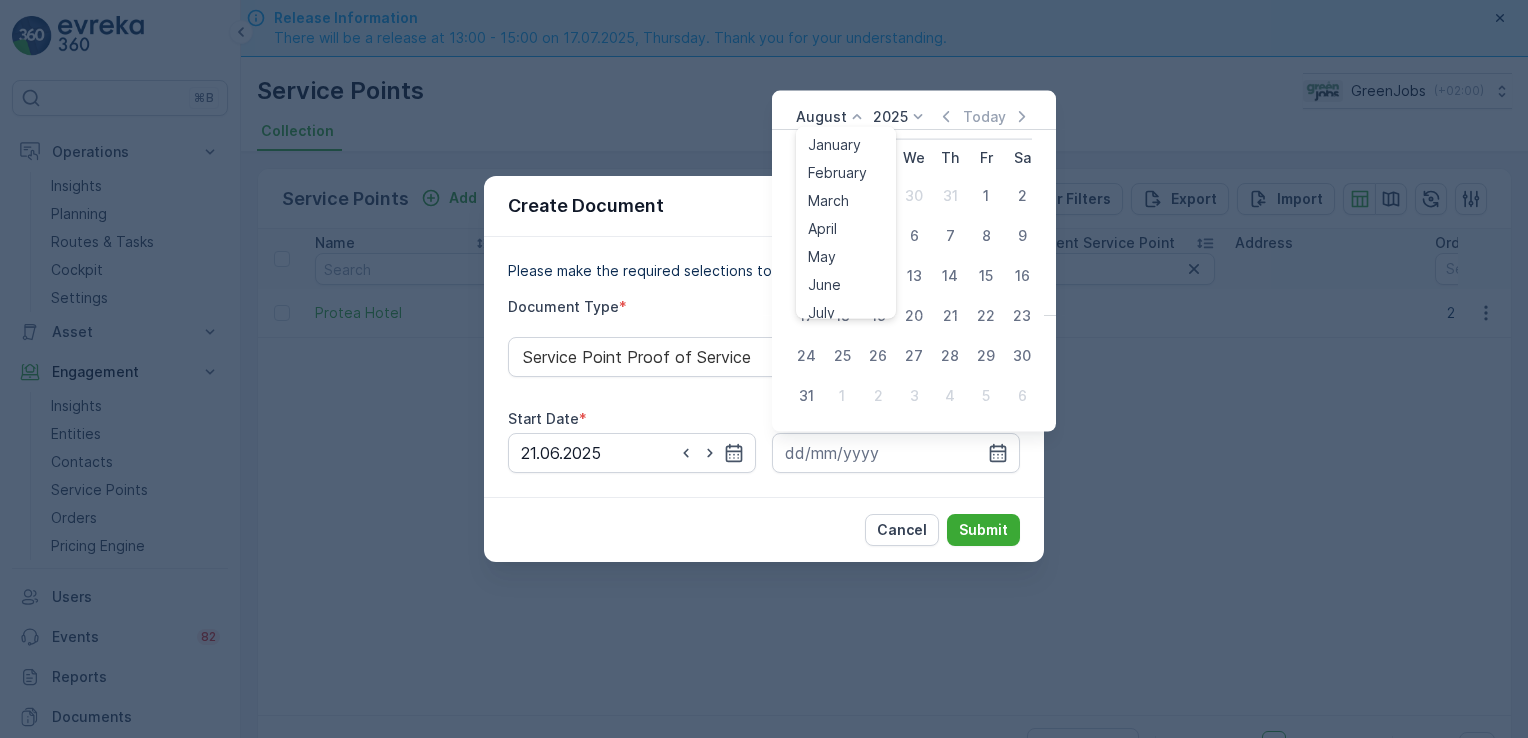 click 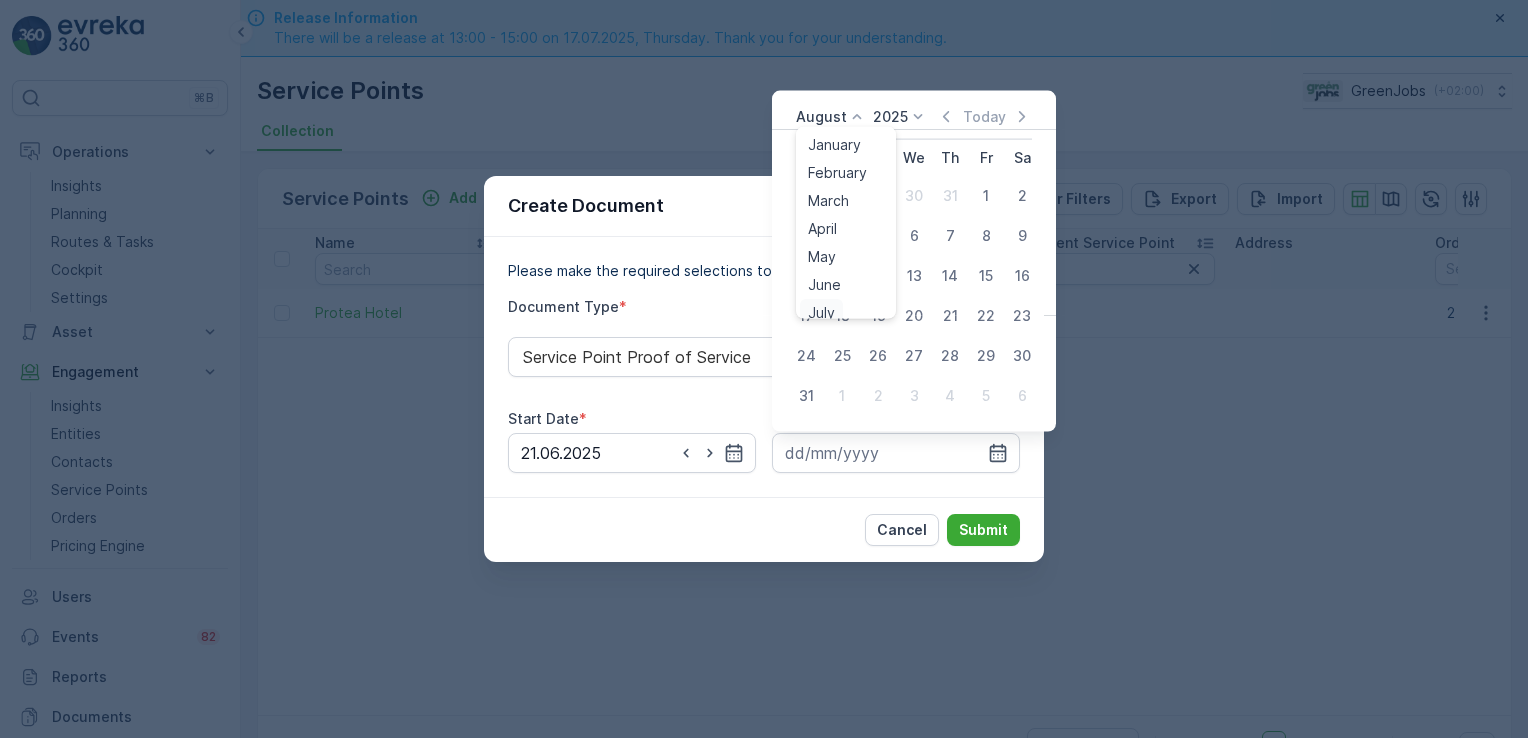scroll, scrollTop: 8, scrollLeft: 0, axis: vertical 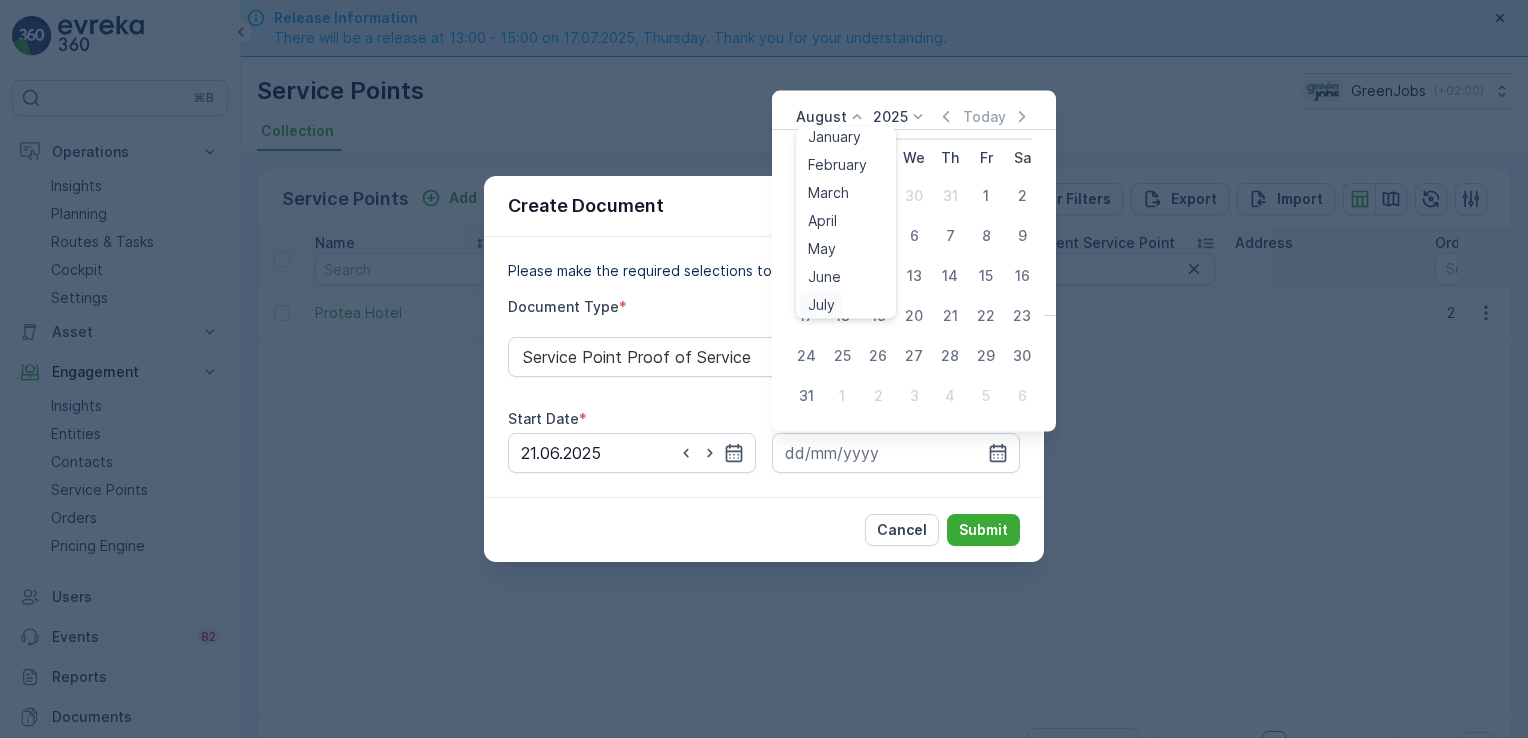 click on "July" at bounding box center (821, 305) 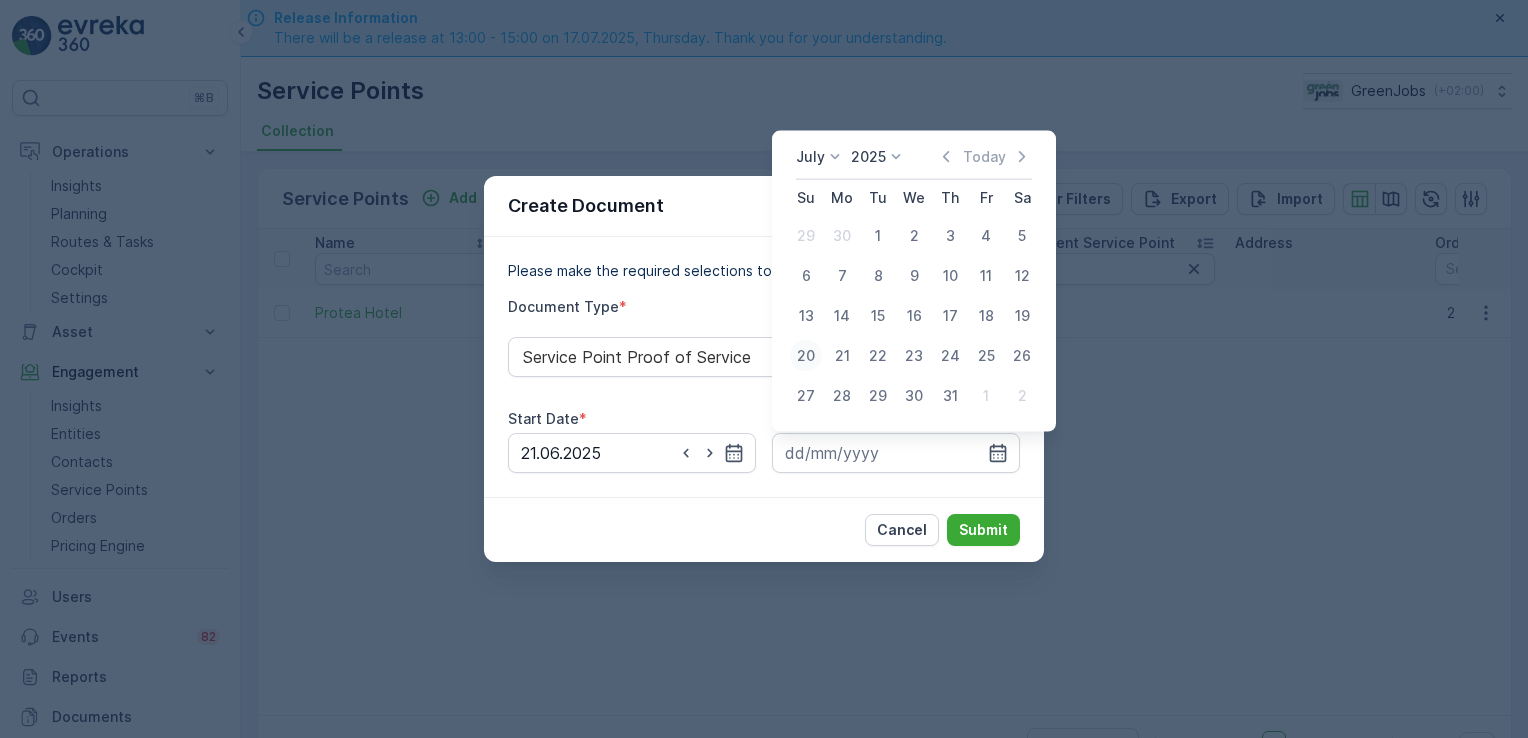 click on "20" at bounding box center [806, 356] 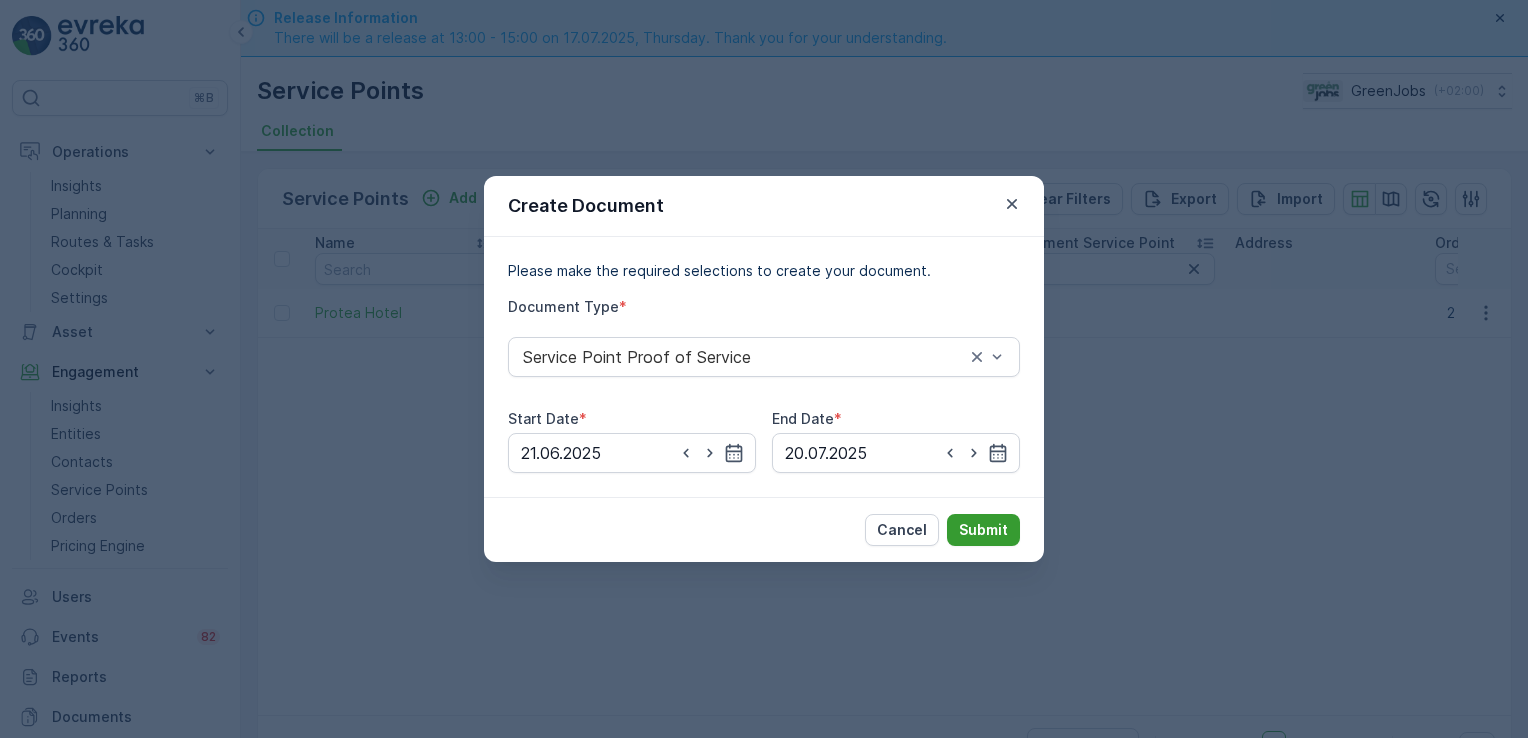 click on "Submit" at bounding box center (983, 530) 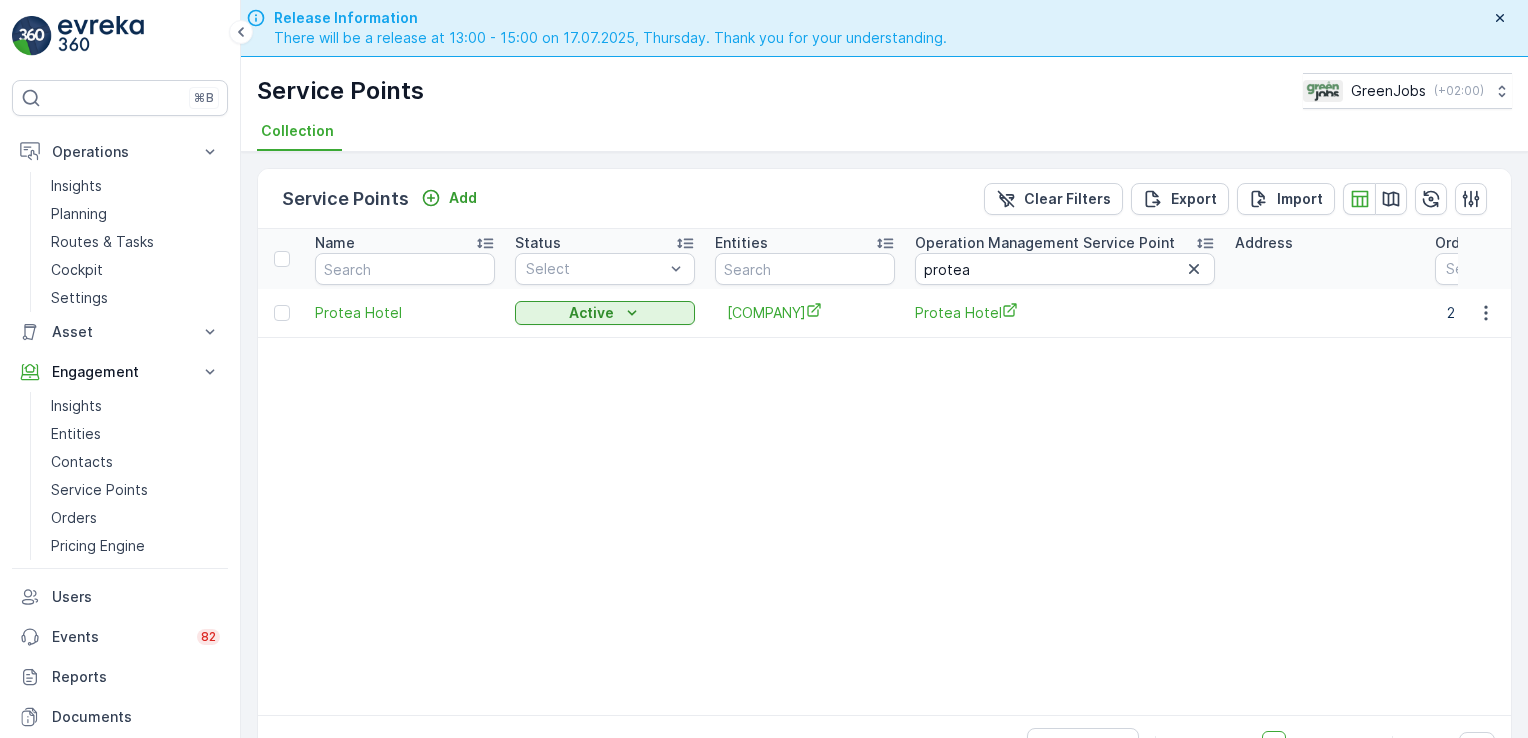 scroll, scrollTop: 95, scrollLeft: 0, axis: vertical 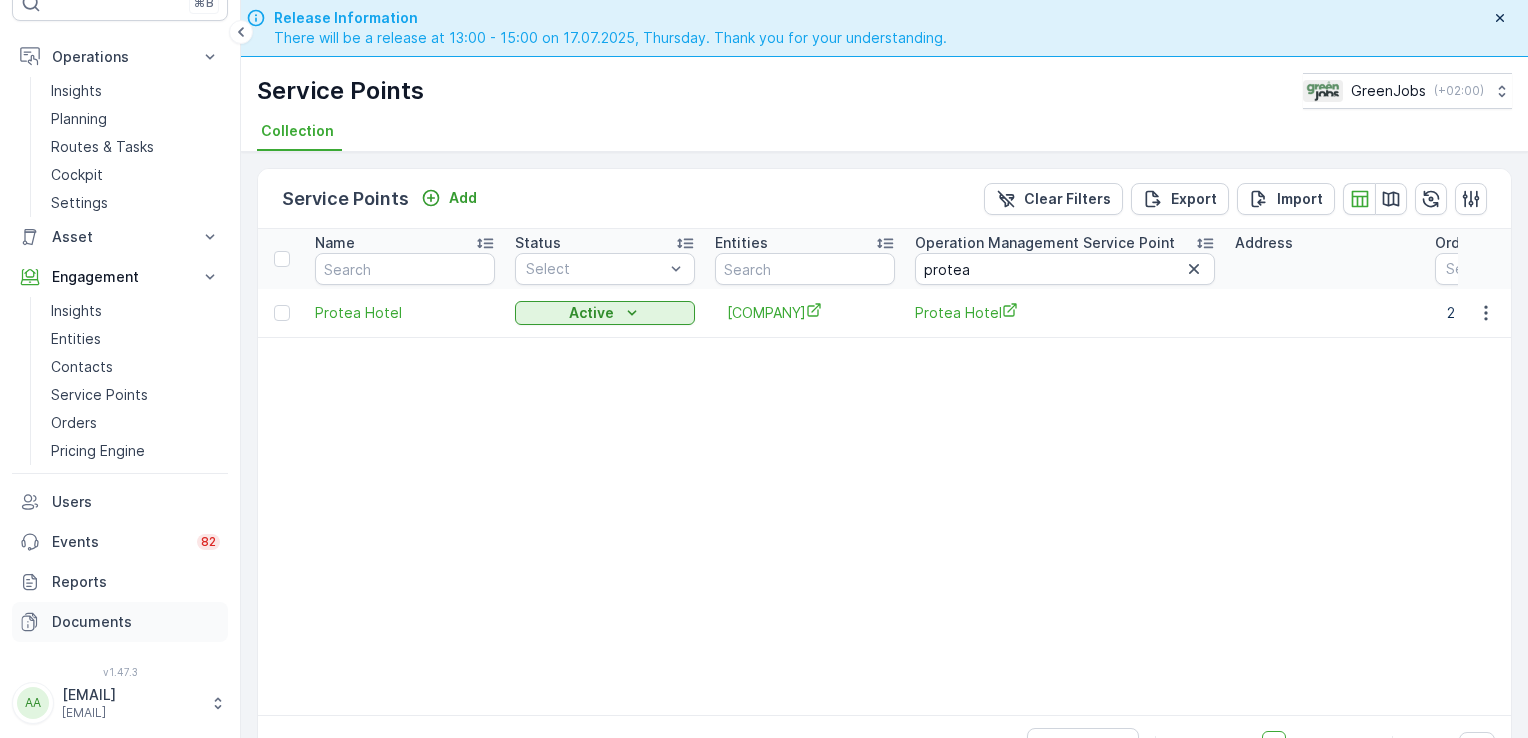 click on "Documents" at bounding box center (136, 622) 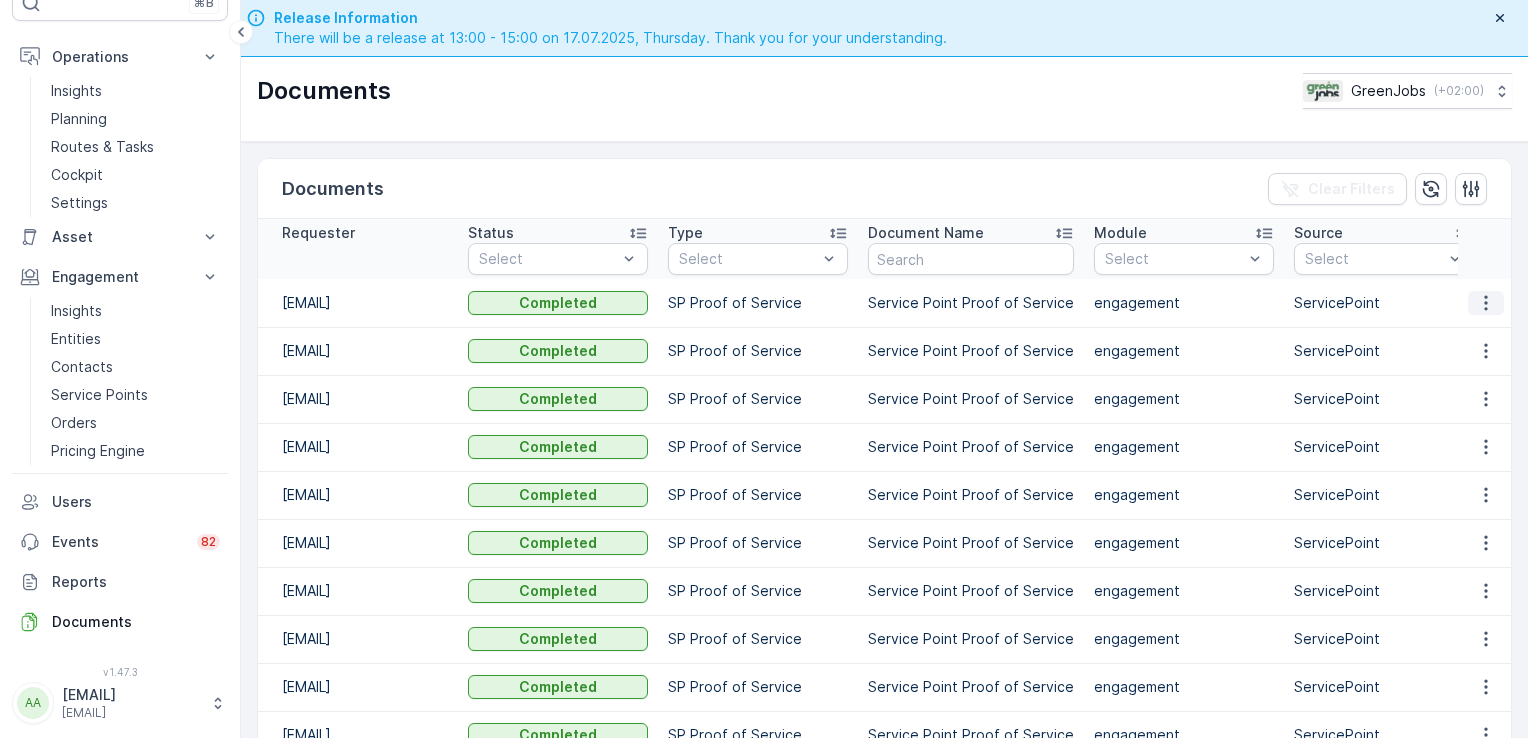 click 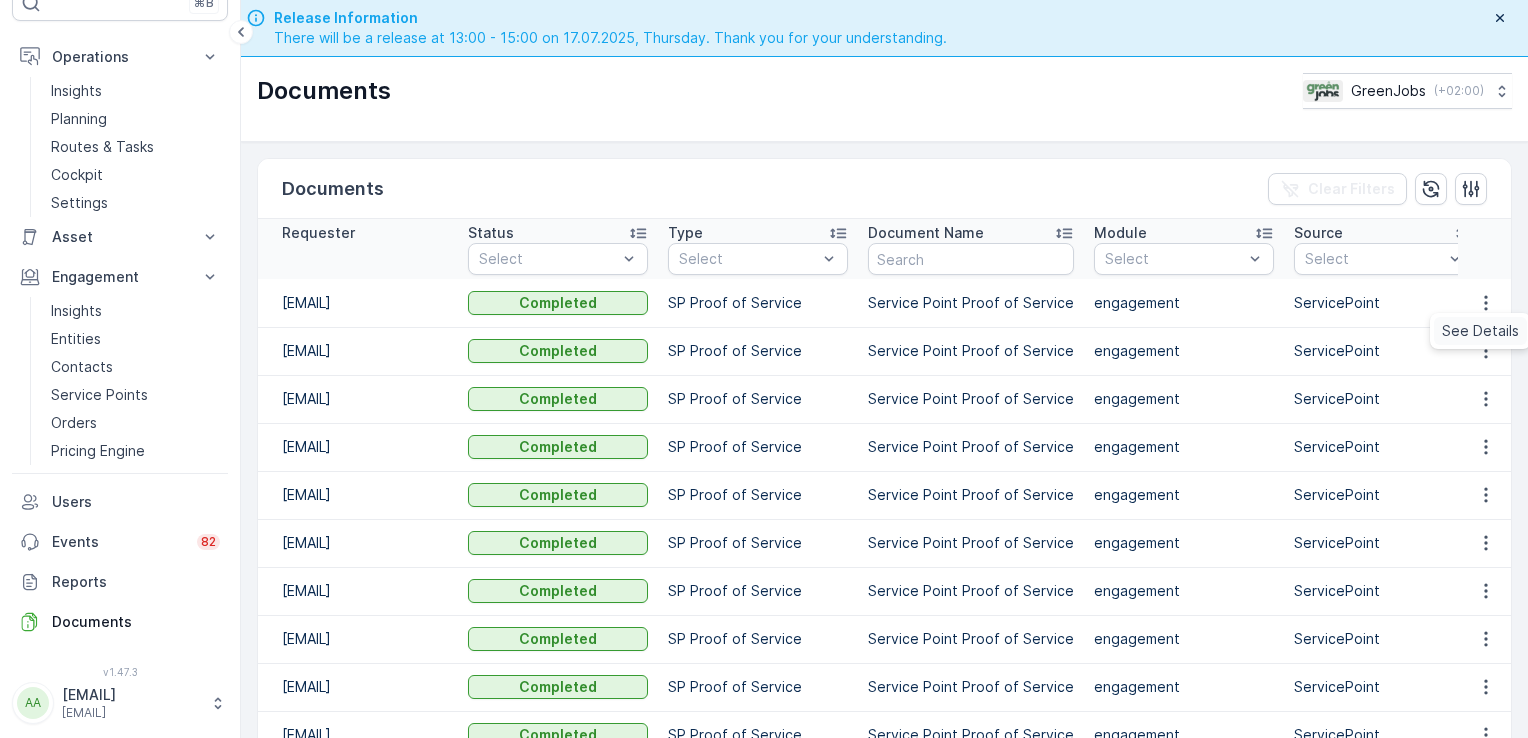 click on "See Details" at bounding box center (1480, 331) 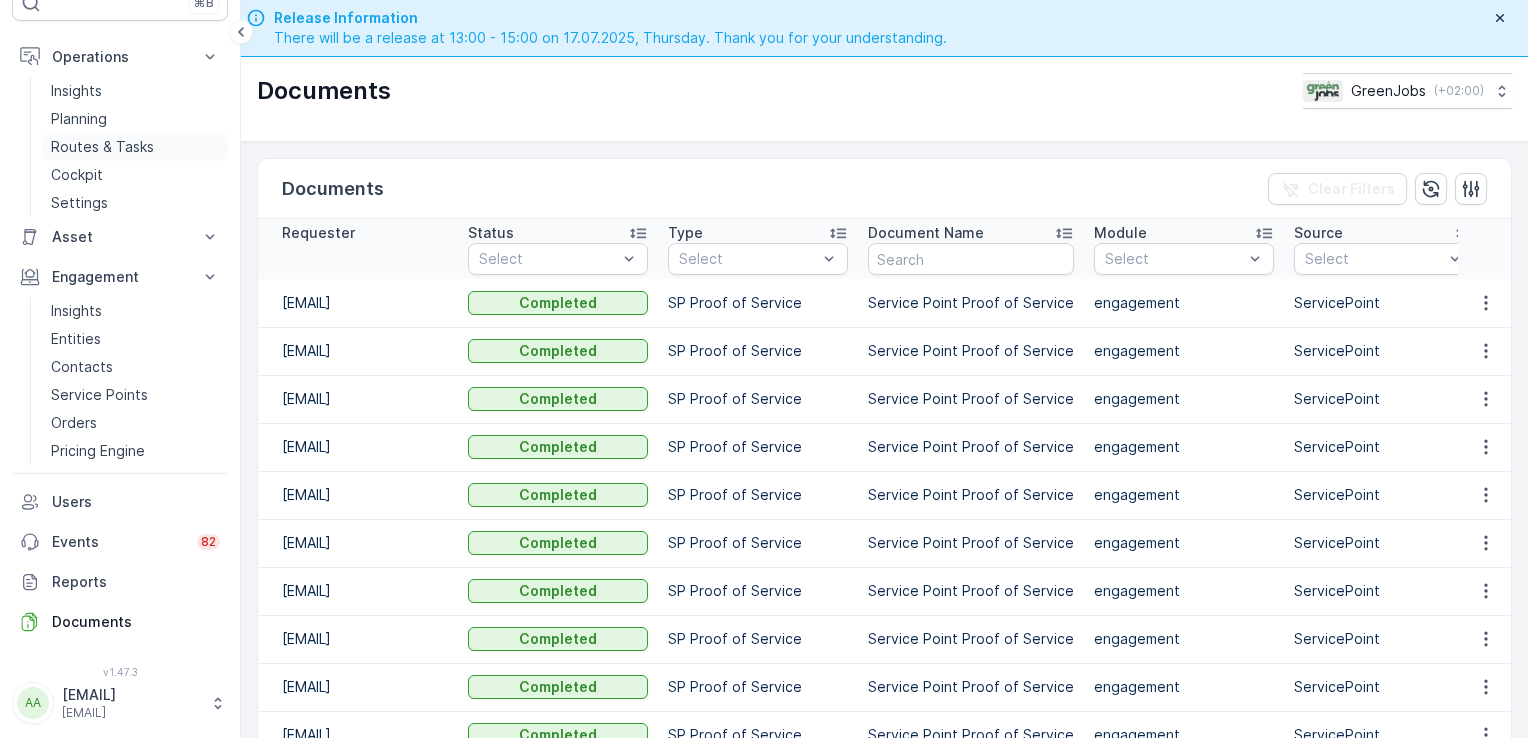 click on "Routes & Tasks" at bounding box center [102, 147] 